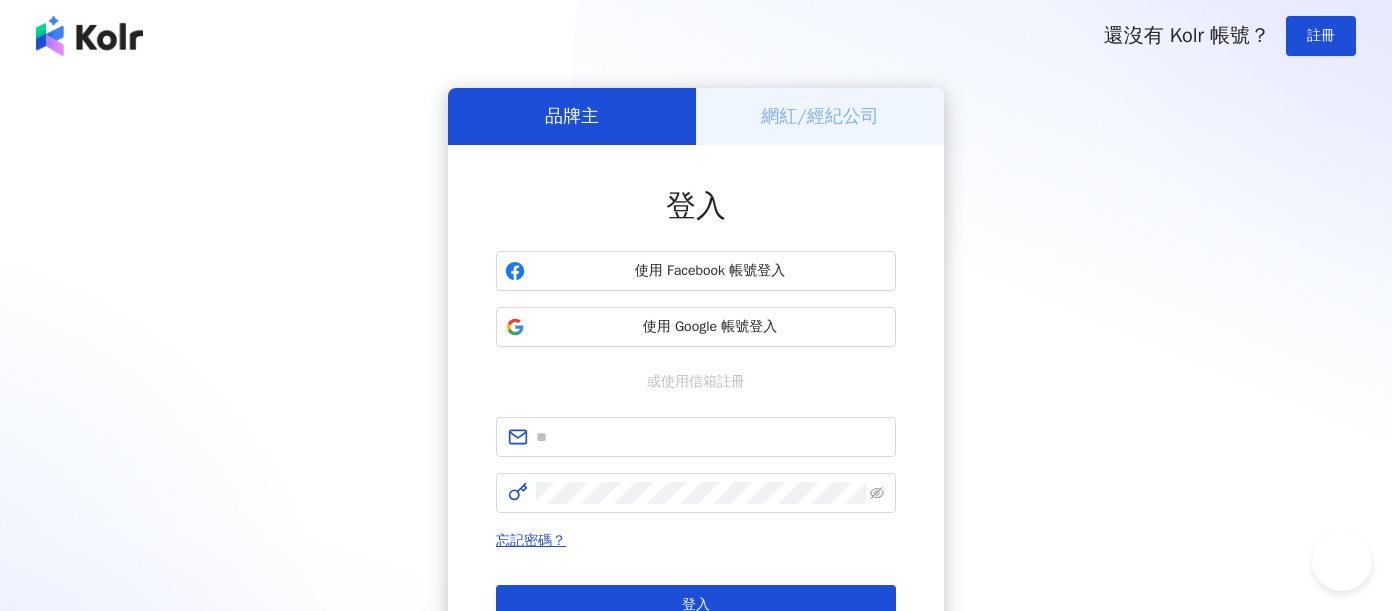 scroll, scrollTop: 0, scrollLeft: 0, axis: both 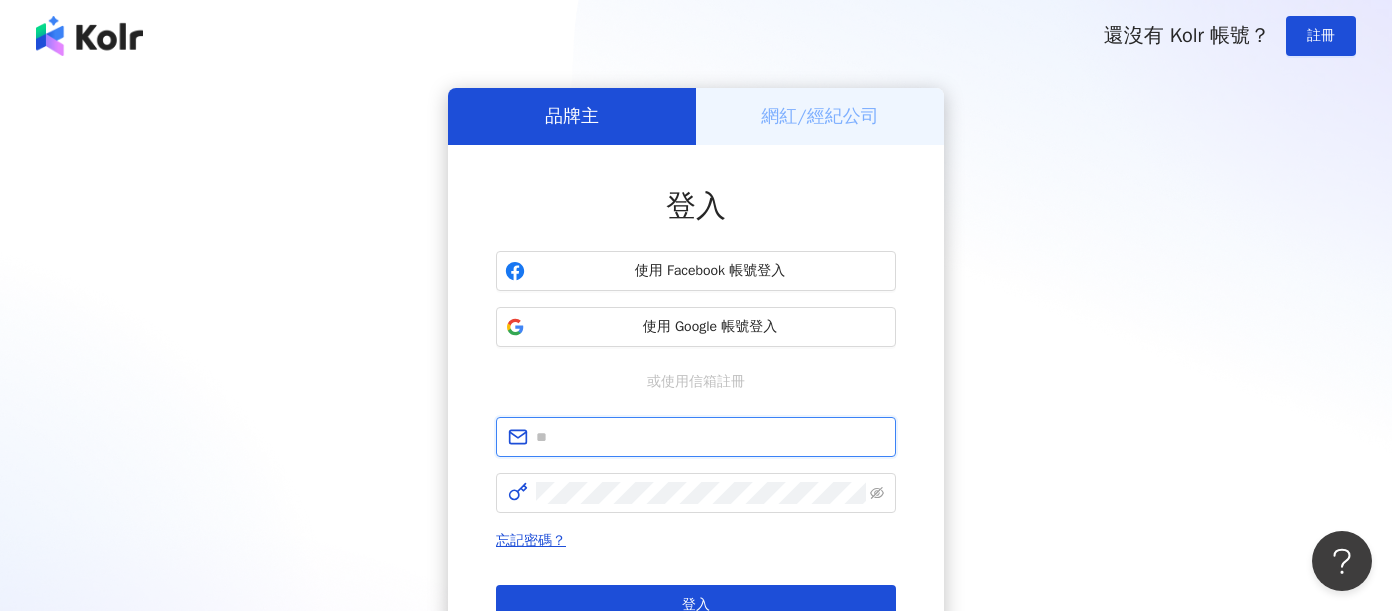 type on "**********" 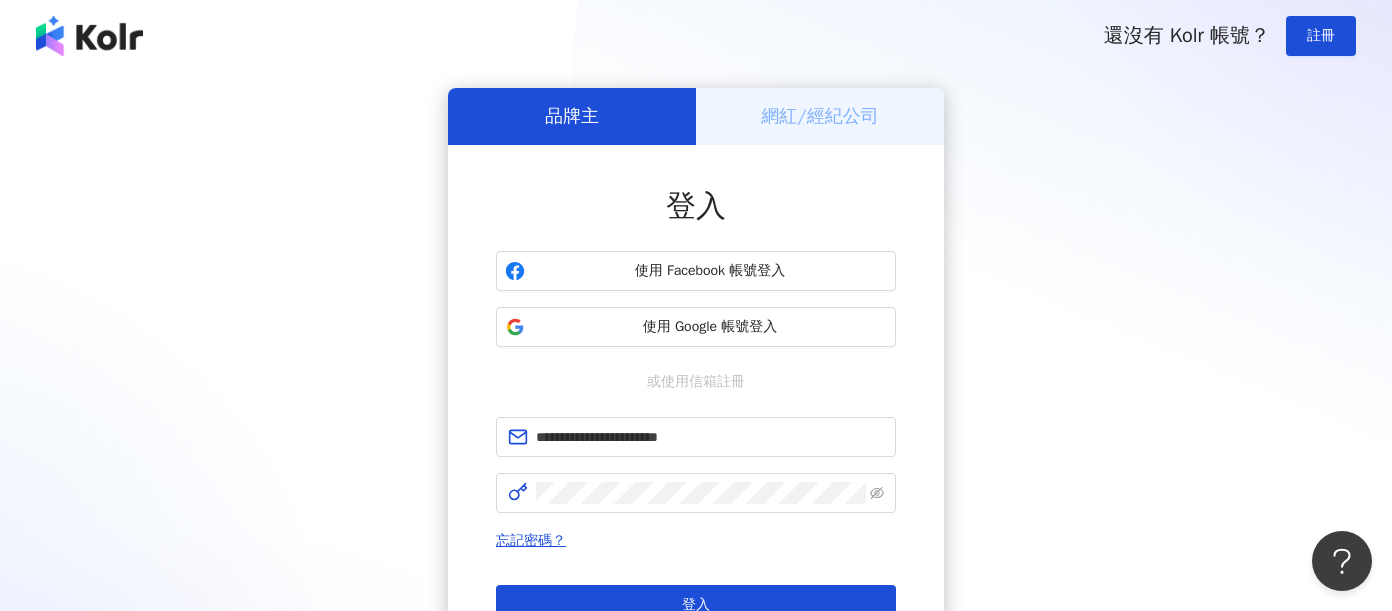 click on "忘記密碼？ 登入 還沒有 Kolr 帳號？ 立即註冊" at bounding box center (696, 597) 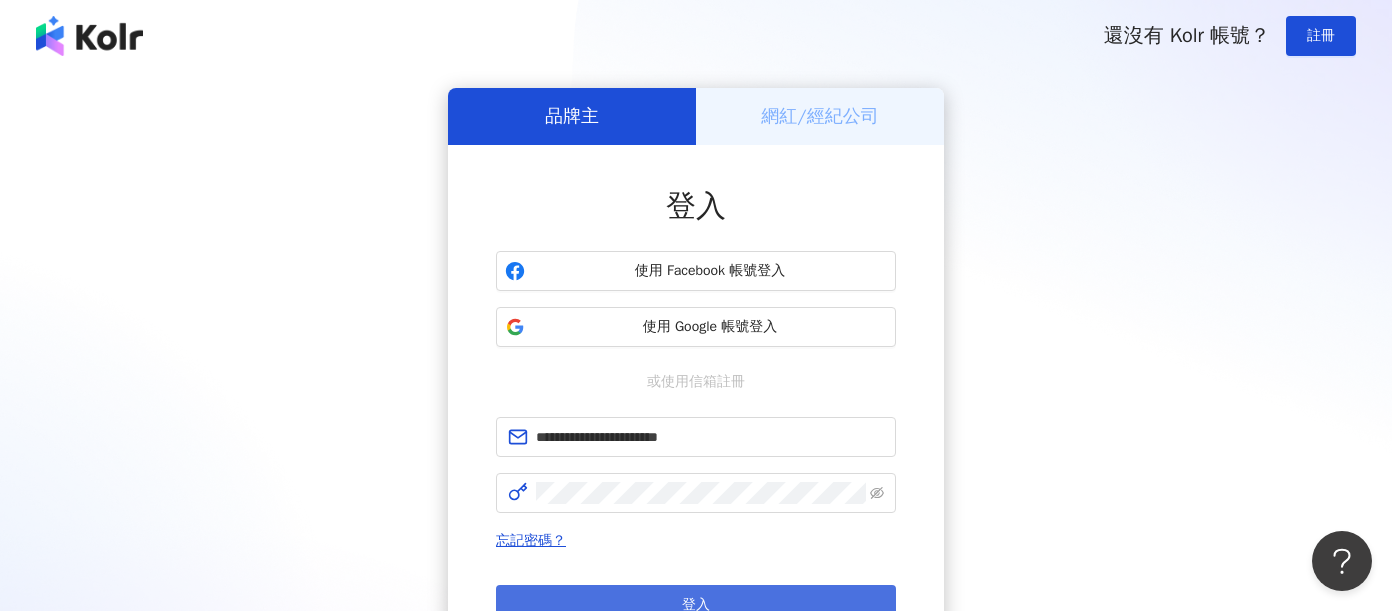 click on "登入" at bounding box center (696, 605) 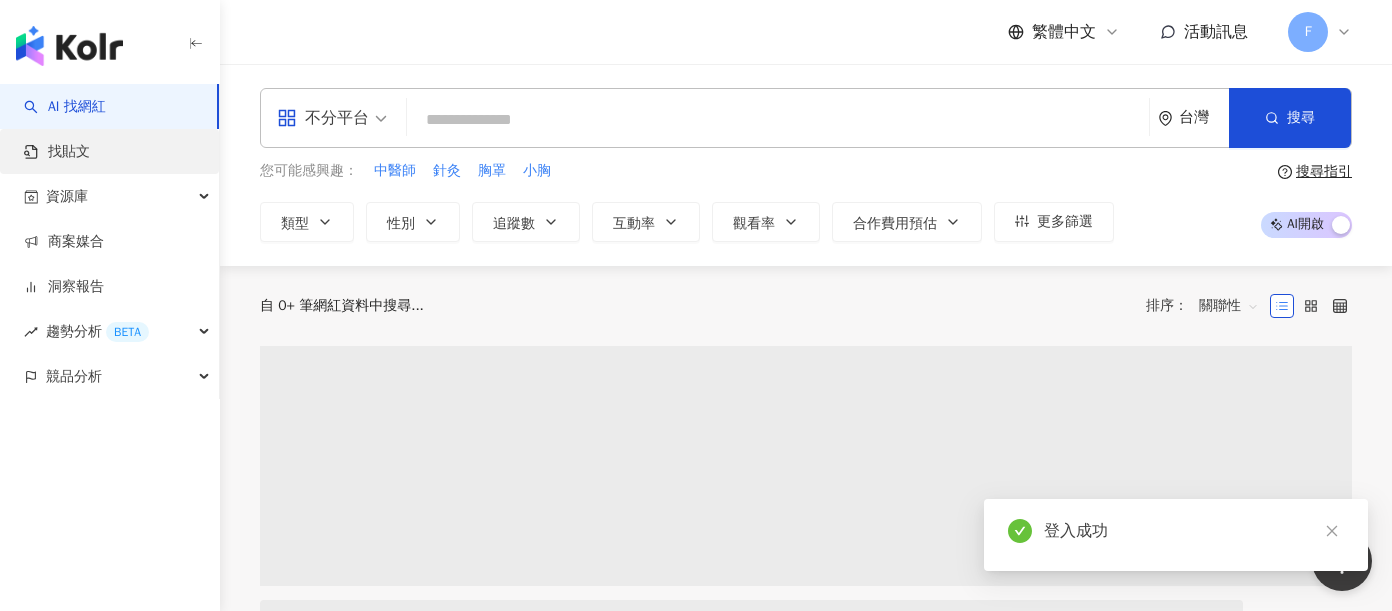 click on "找貼文" at bounding box center (57, 152) 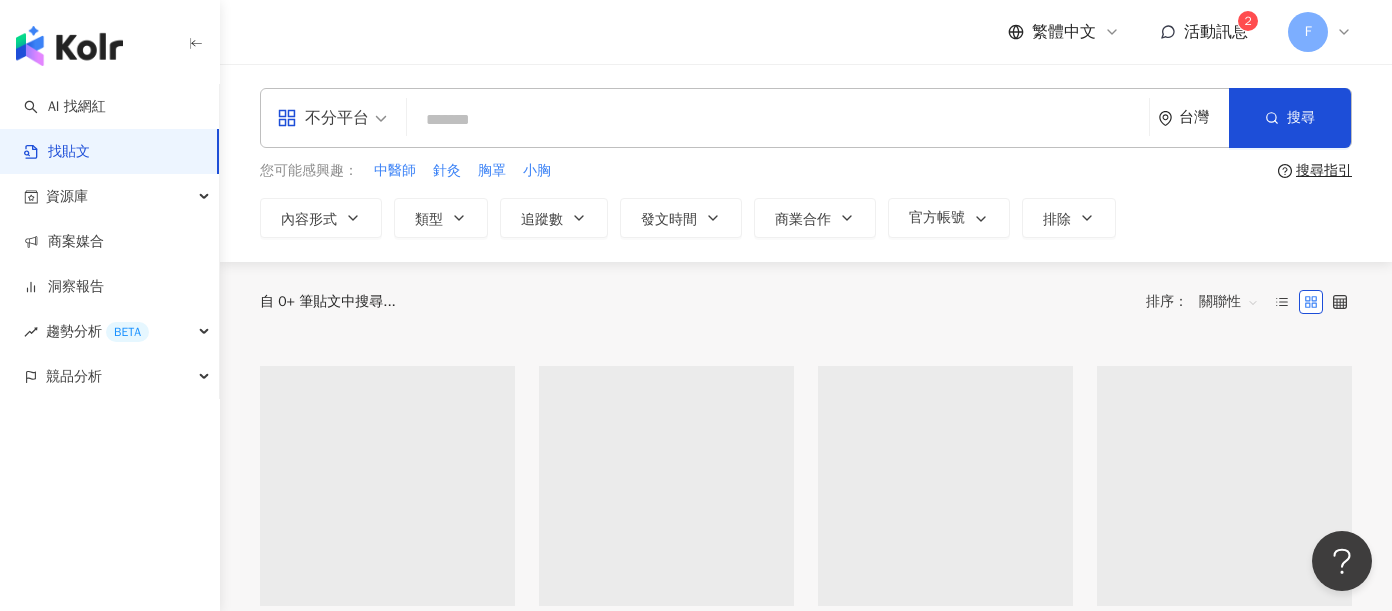 click at bounding box center (778, 119) 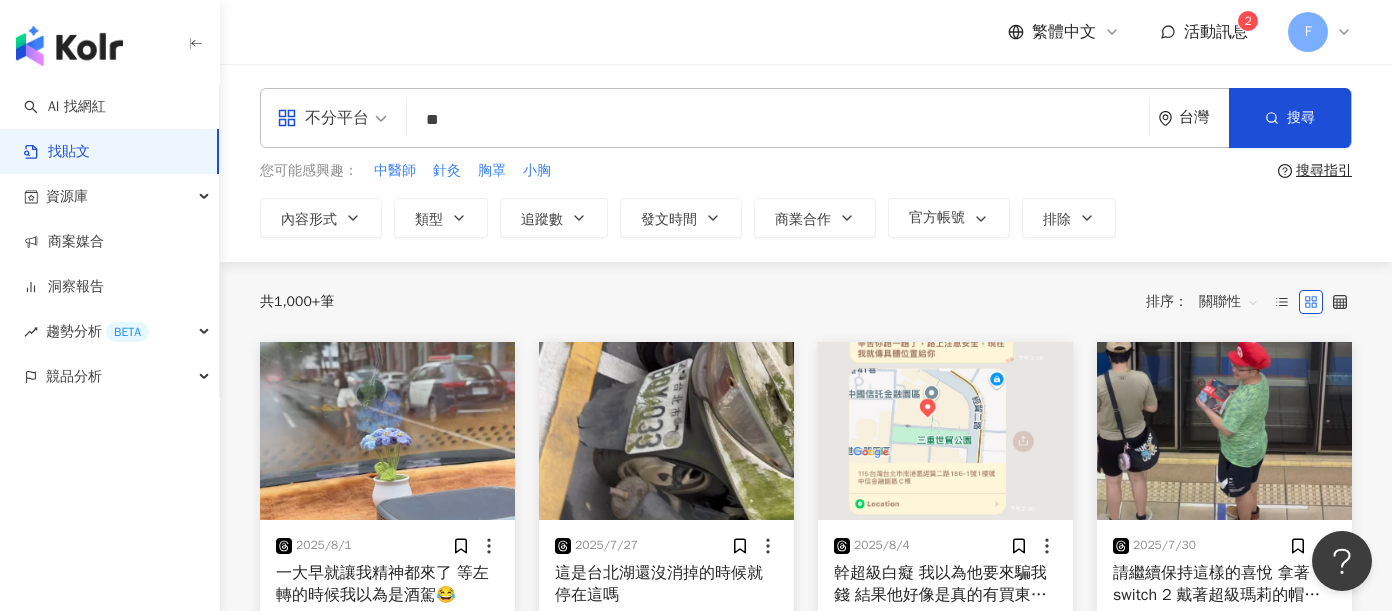 type on "*" 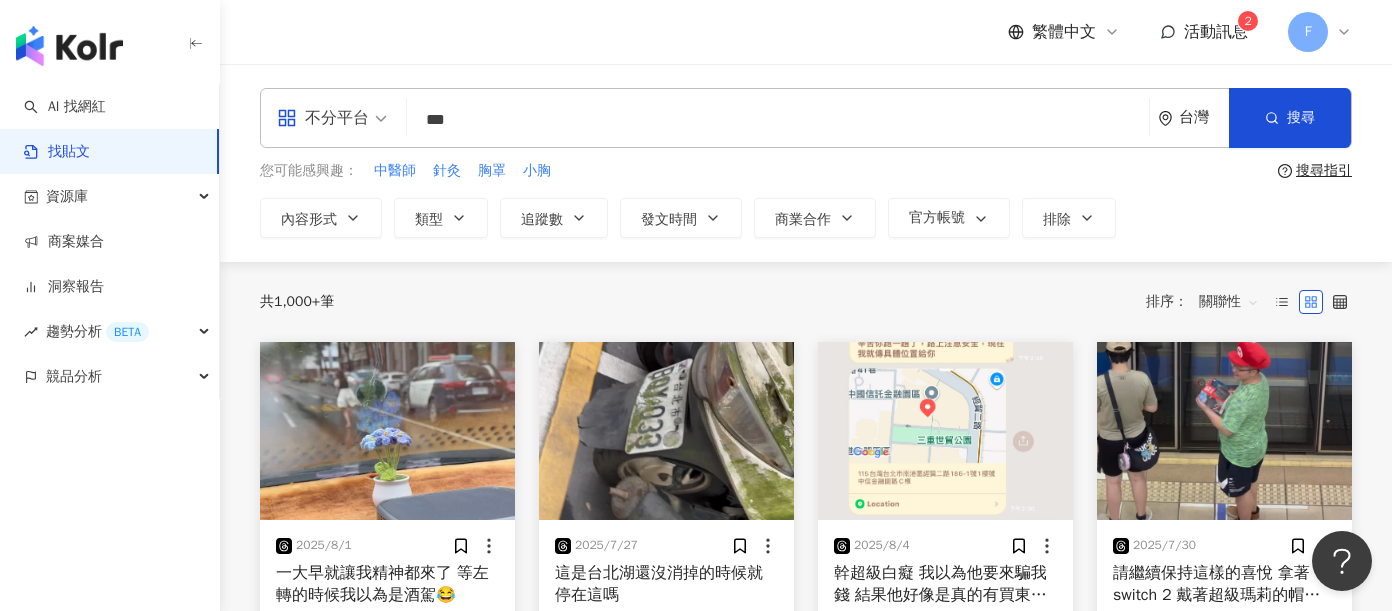 type on "***" 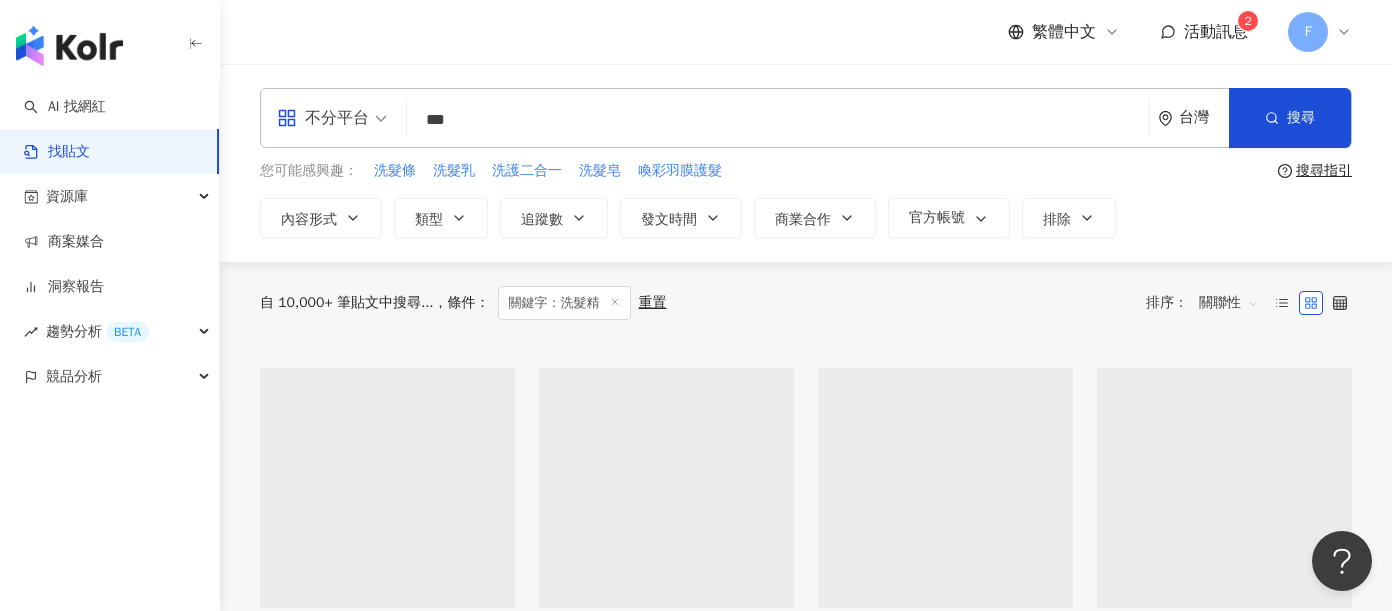 click on "活動訊息 2" at bounding box center [1216, 32] 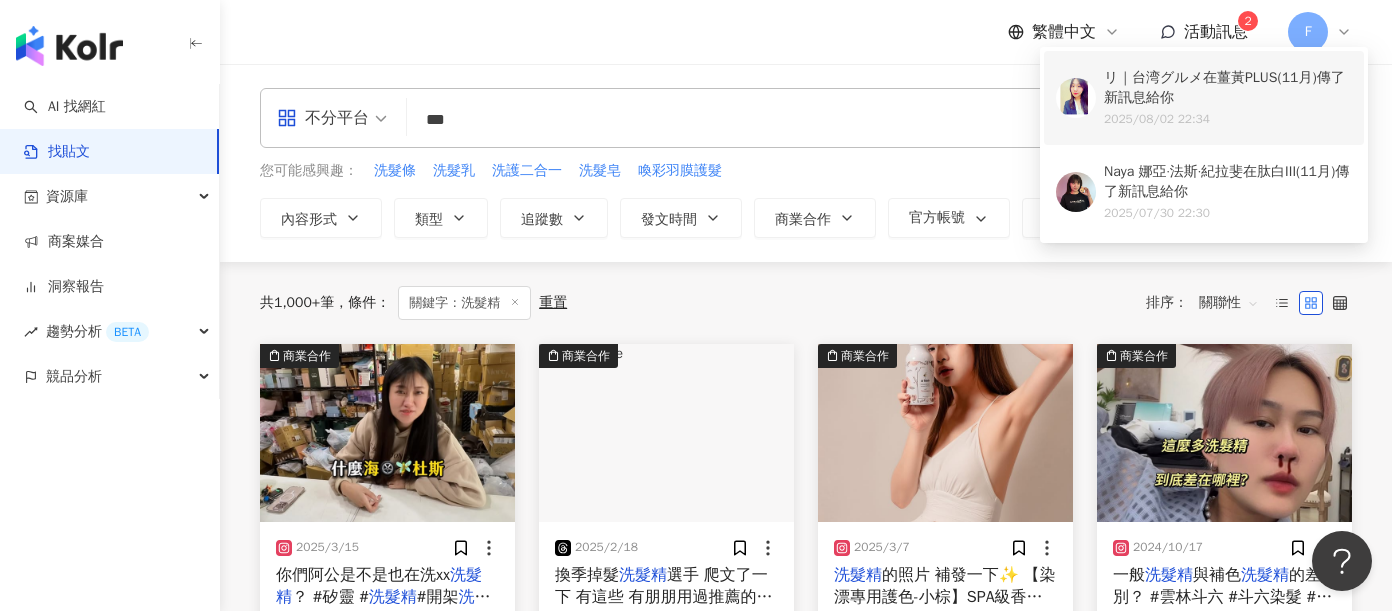 click on "リ｜台湾グルメ  在  薑黃PLUS(11月)  傳了新訊息給你" at bounding box center (1228, 87) 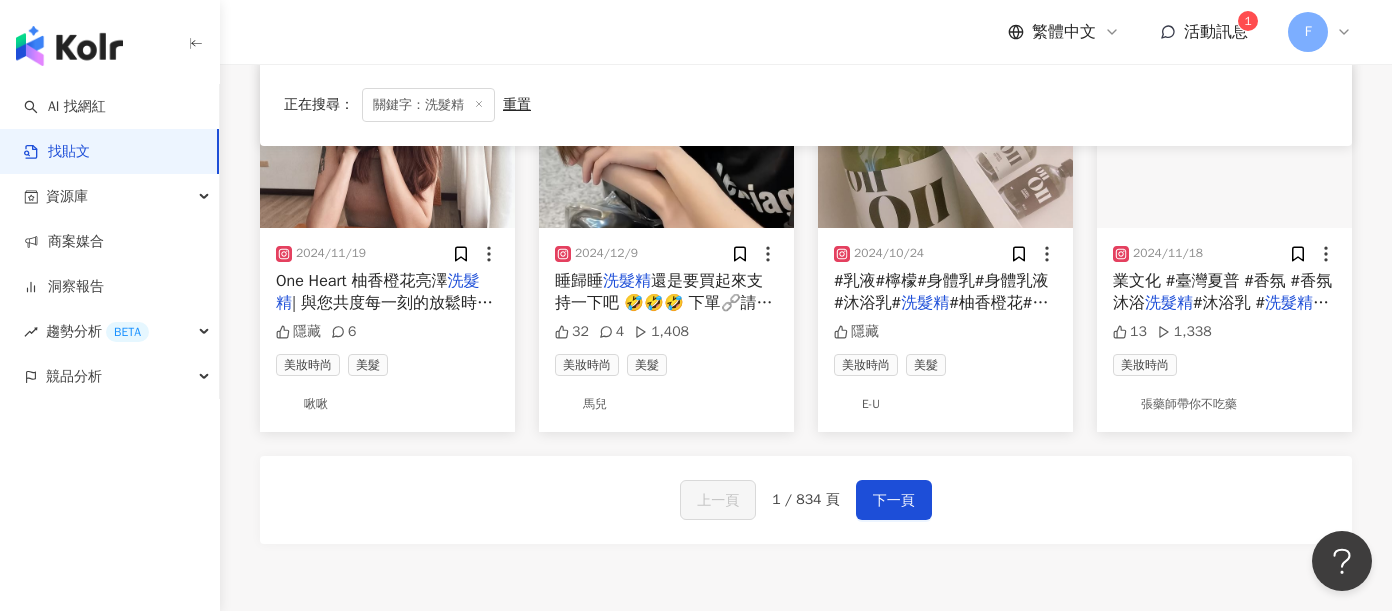 scroll, scrollTop: 1128, scrollLeft: 0, axis: vertical 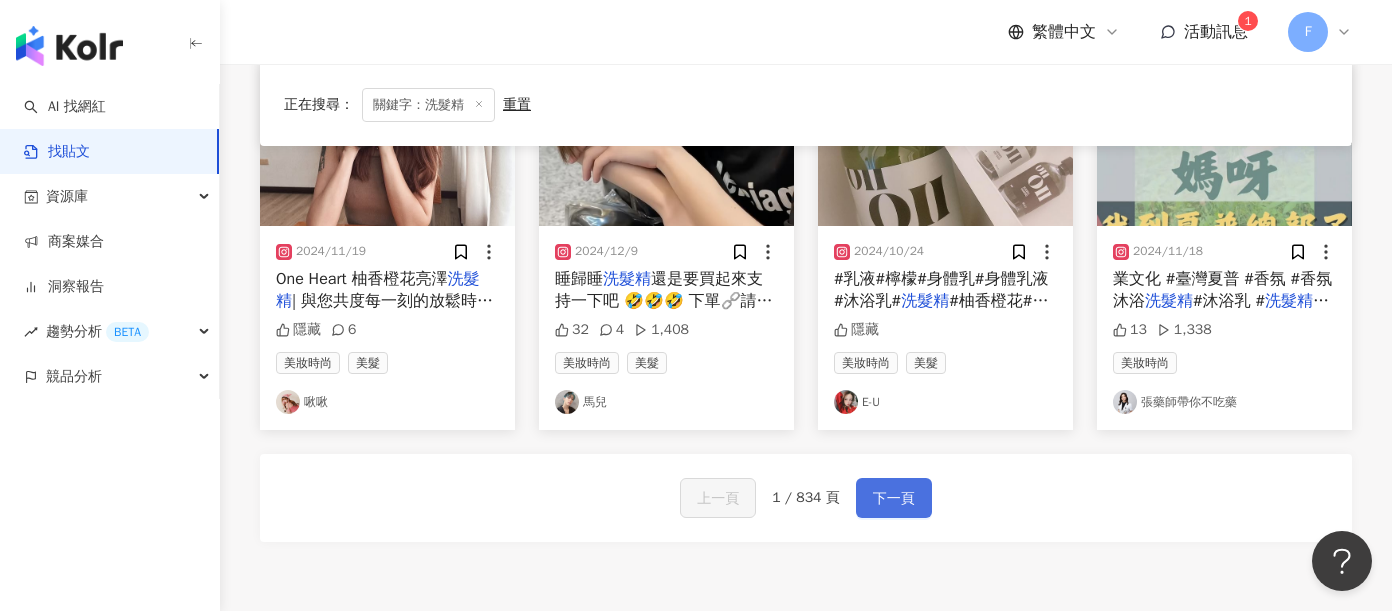 click on "下一頁" at bounding box center (894, 499) 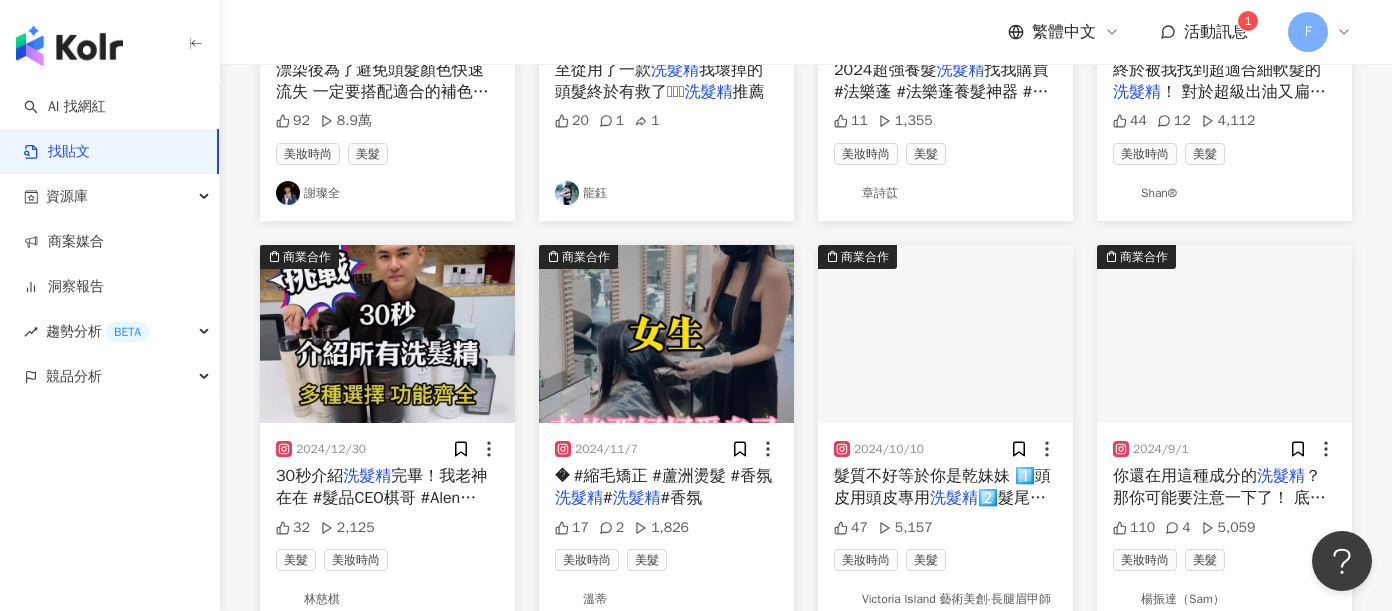 scroll, scrollTop: 0, scrollLeft: 0, axis: both 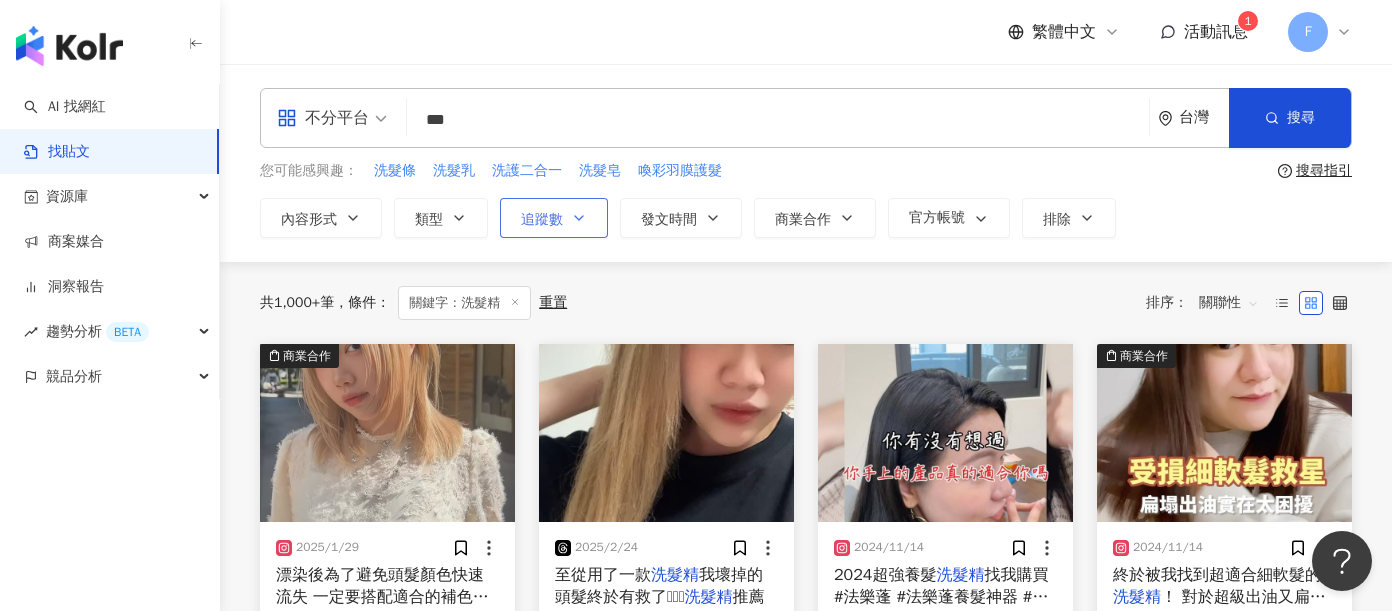 click on "追蹤數" at bounding box center [542, 220] 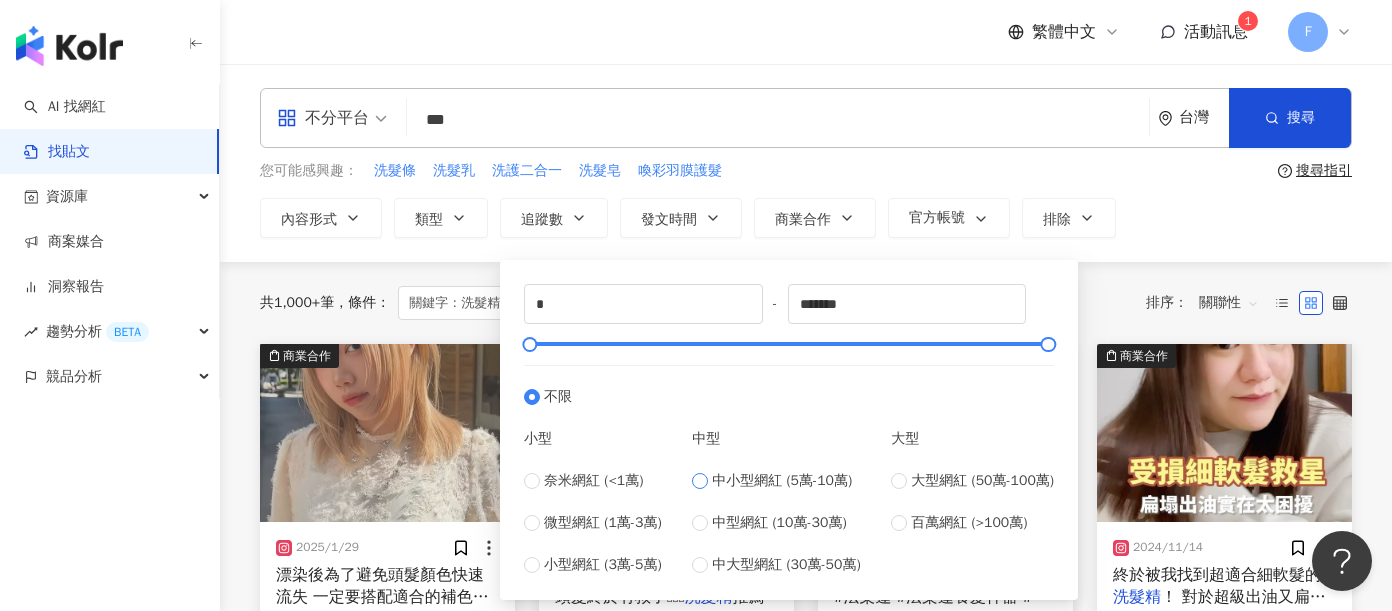 type on "*****" 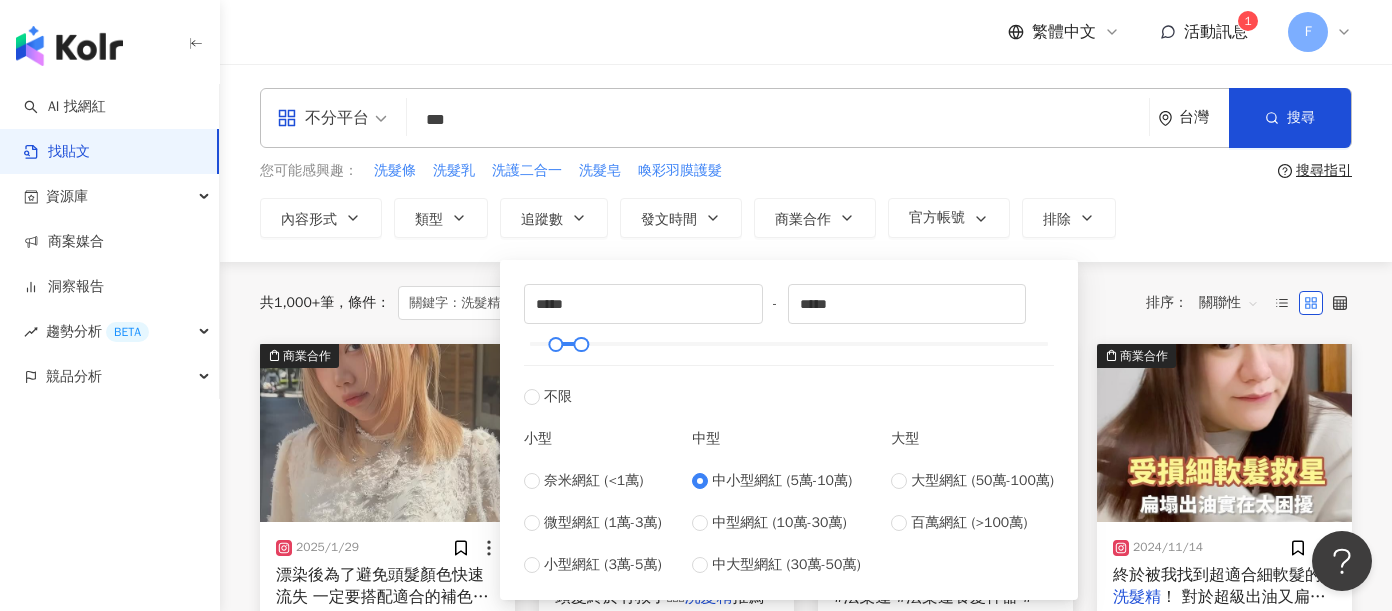 click on "內容形式 類型 追蹤數 發文時間 商業合作 官方帳號  排除  *****  -  ***** 不限 小型 奈米網紅 (<1萬) 微型網紅 (1萬-3萬) 小型網紅 (3萬-5萬) 中型 中小型網紅 (5萬-10萬) 中型網紅 (10萬-30萬) 中大型網紅 (30萬-50萬) 大型 大型網紅 (50萬-100萬) 百萬網紅 (>100萬)" at bounding box center (806, 218) 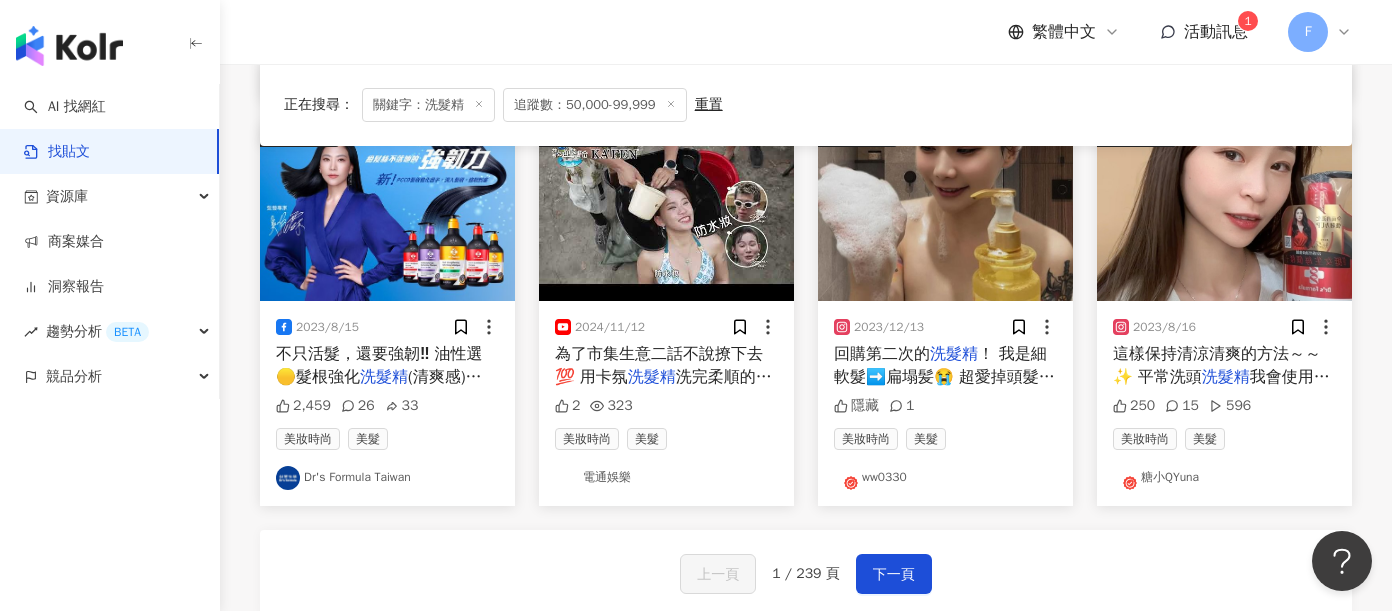 scroll, scrollTop: 1035, scrollLeft: 0, axis: vertical 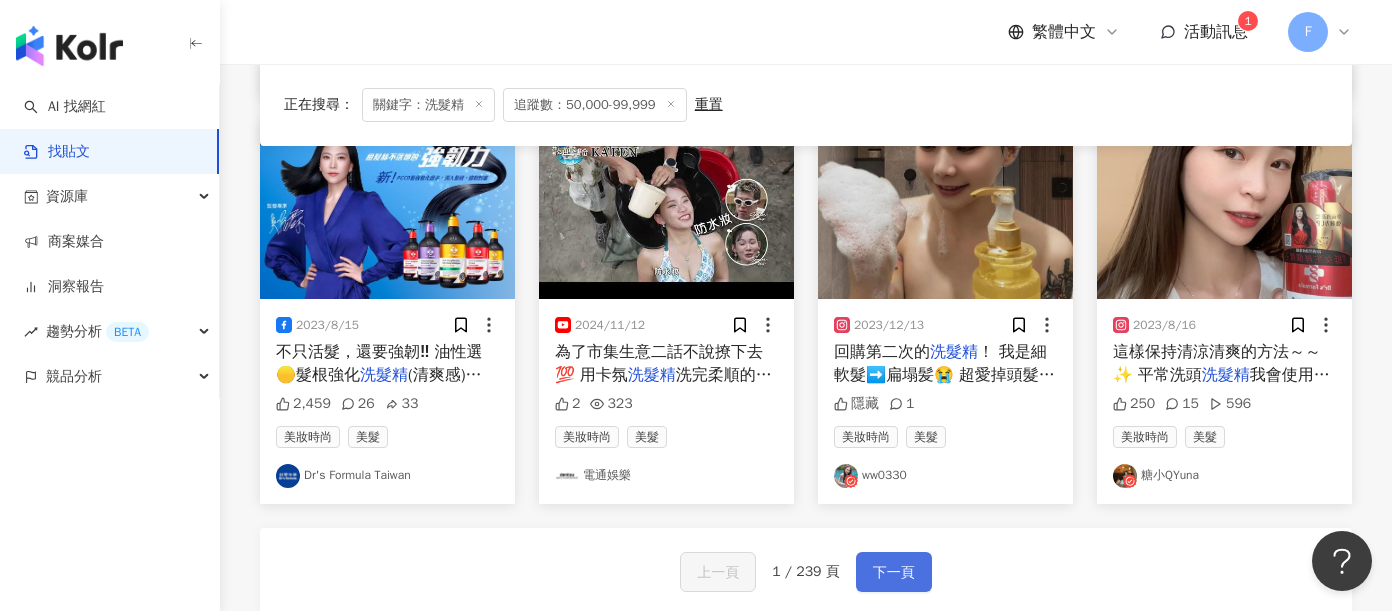 click on "下一頁" at bounding box center [894, 573] 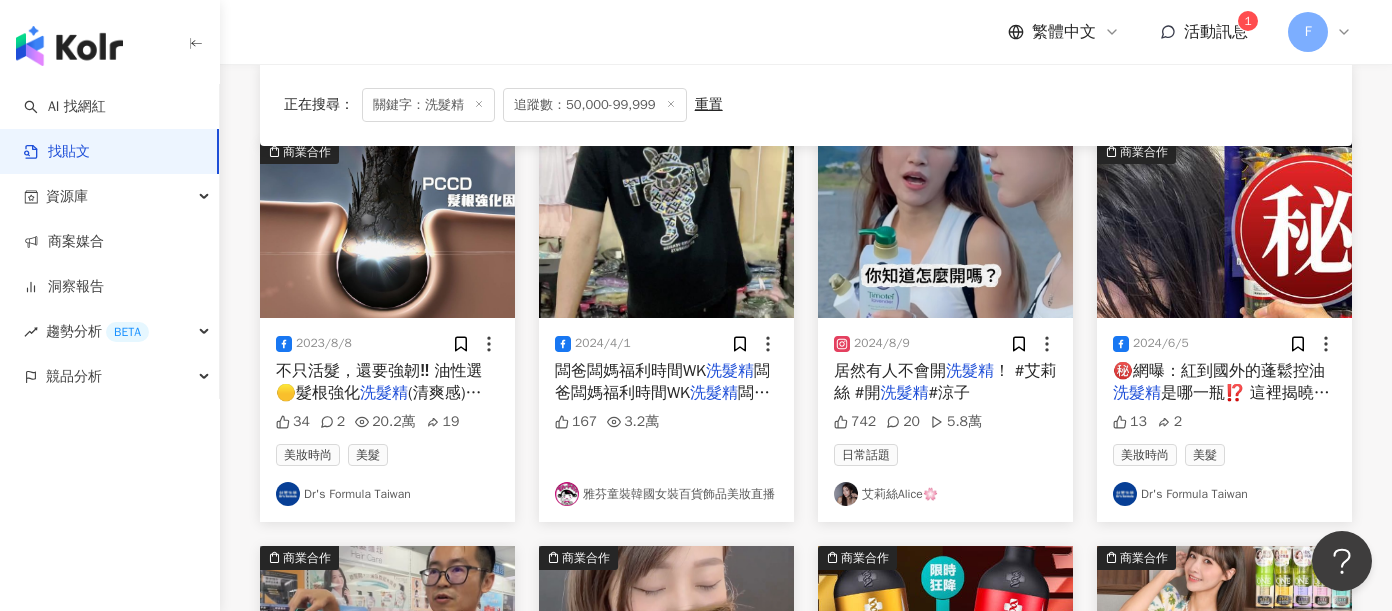 scroll, scrollTop: 205, scrollLeft: 0, axis: vertical 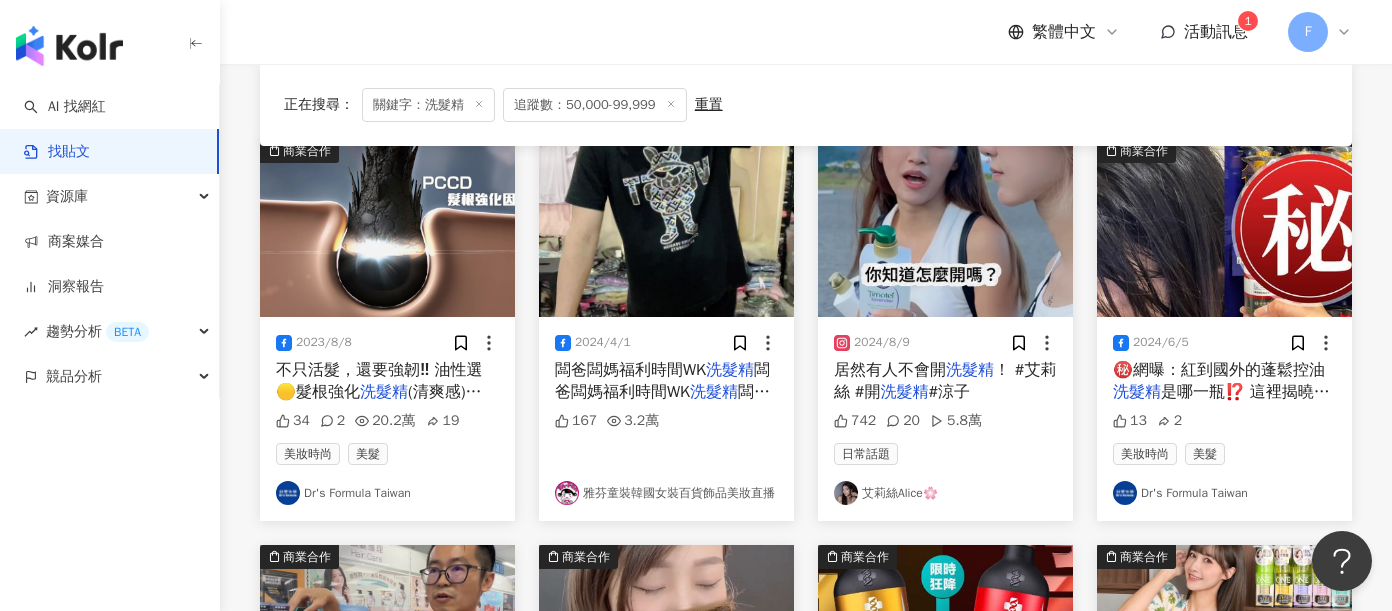 click on "艾莉絲Alice🌸" at bounding box center (945, 493) 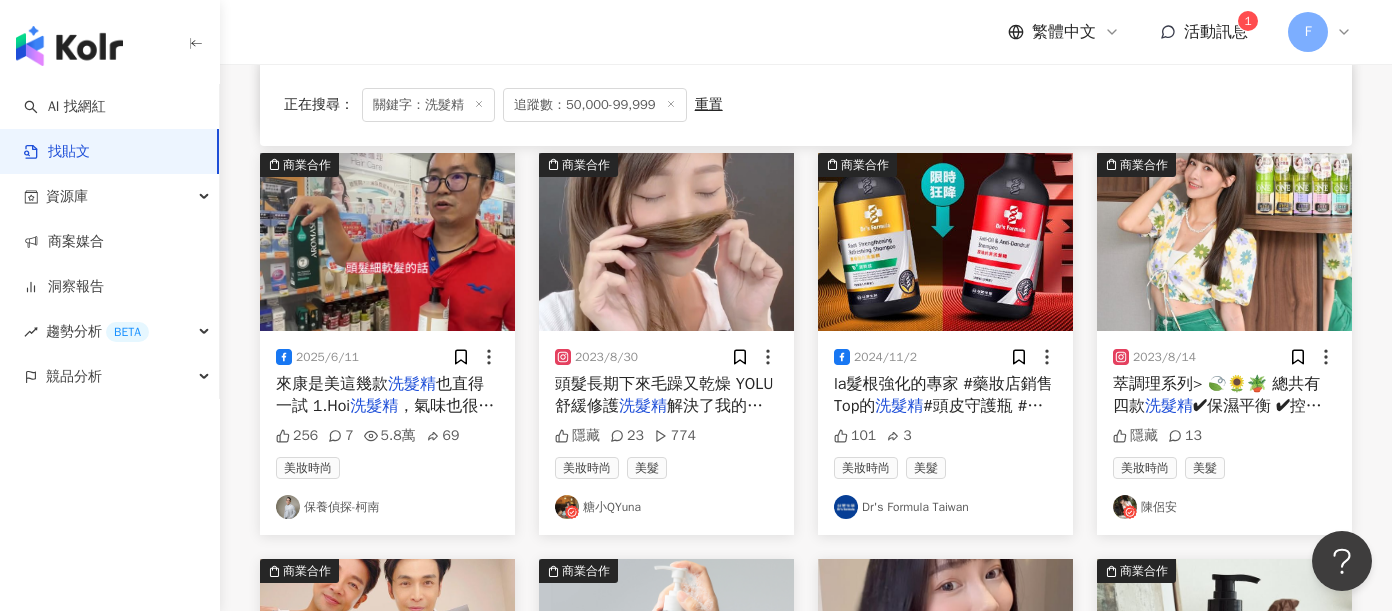 scroll, scrollTop: 604, scrollLeft: 0, axis: vertical 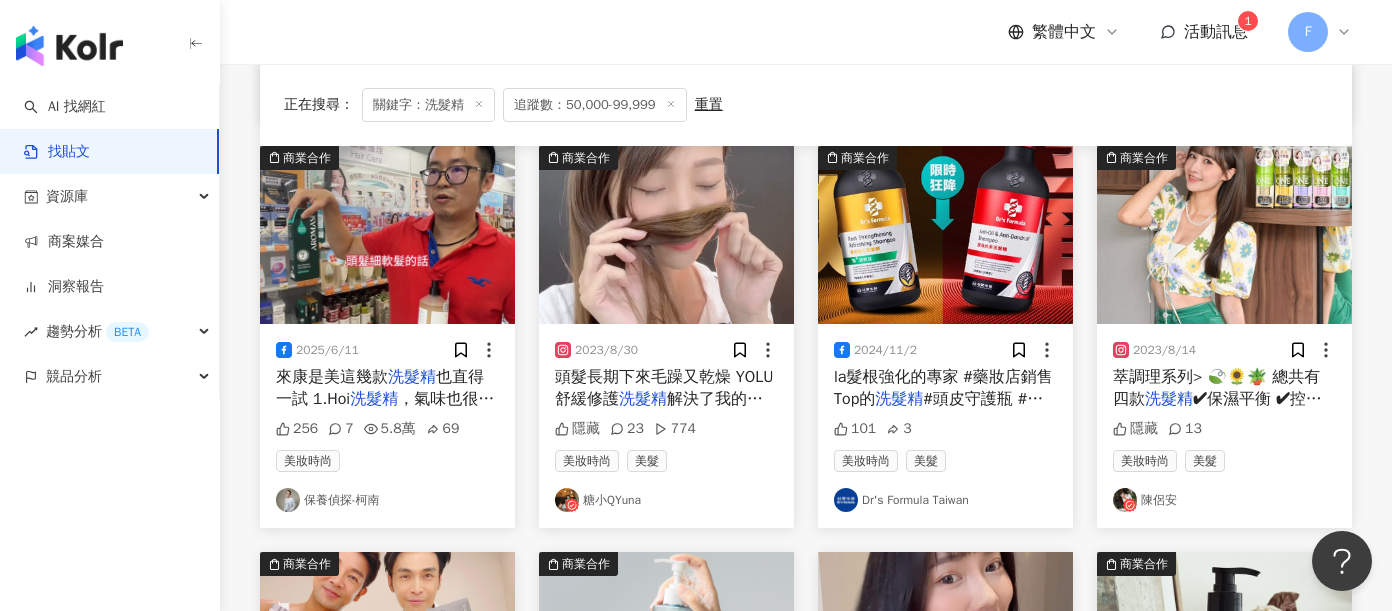 click on "糖小QYuna" at bounding box center (666, 500) 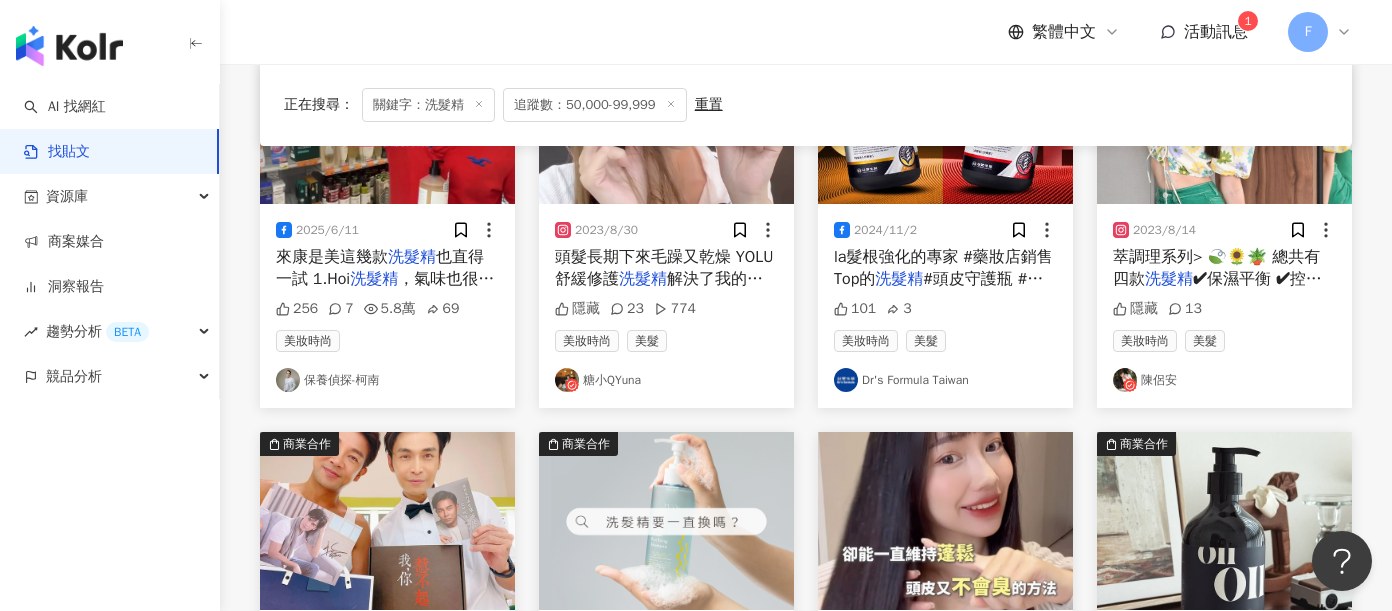 scroll, scrollTop: 750, scrollLeft: 0, axis: vertical 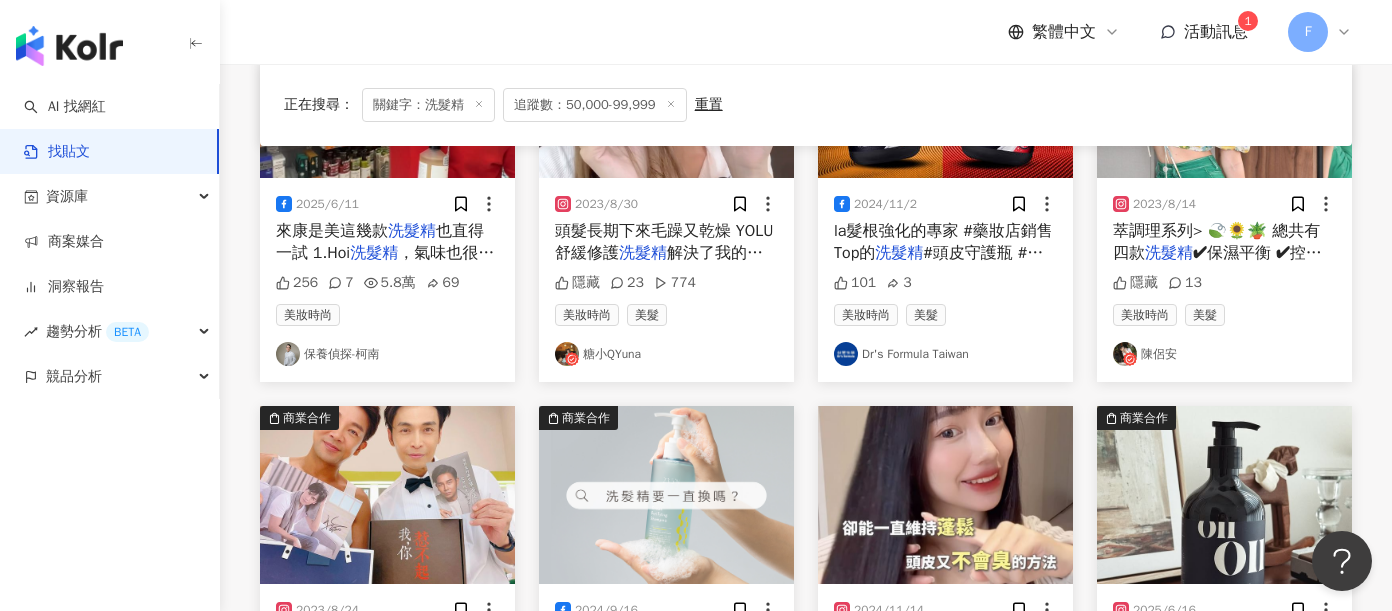 click on "陳侶安" at bounding box center (1224, 354) 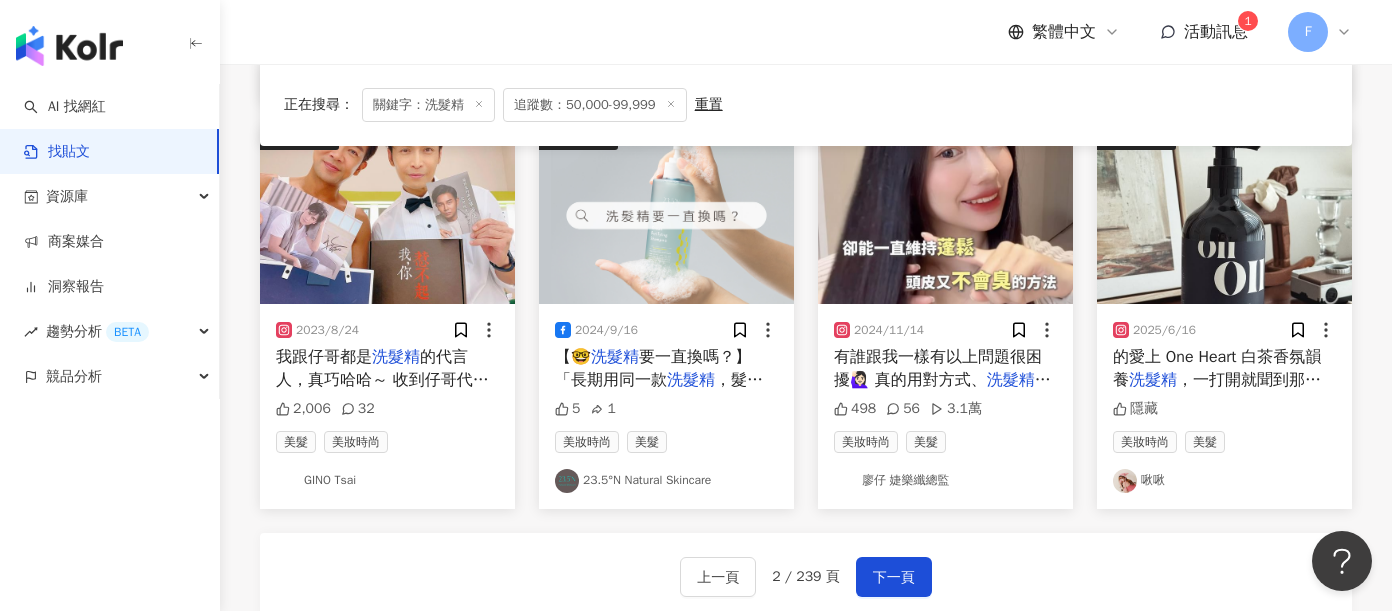 scroll, scrollTop: 1065, scrollLeft: 0, axis: vertical 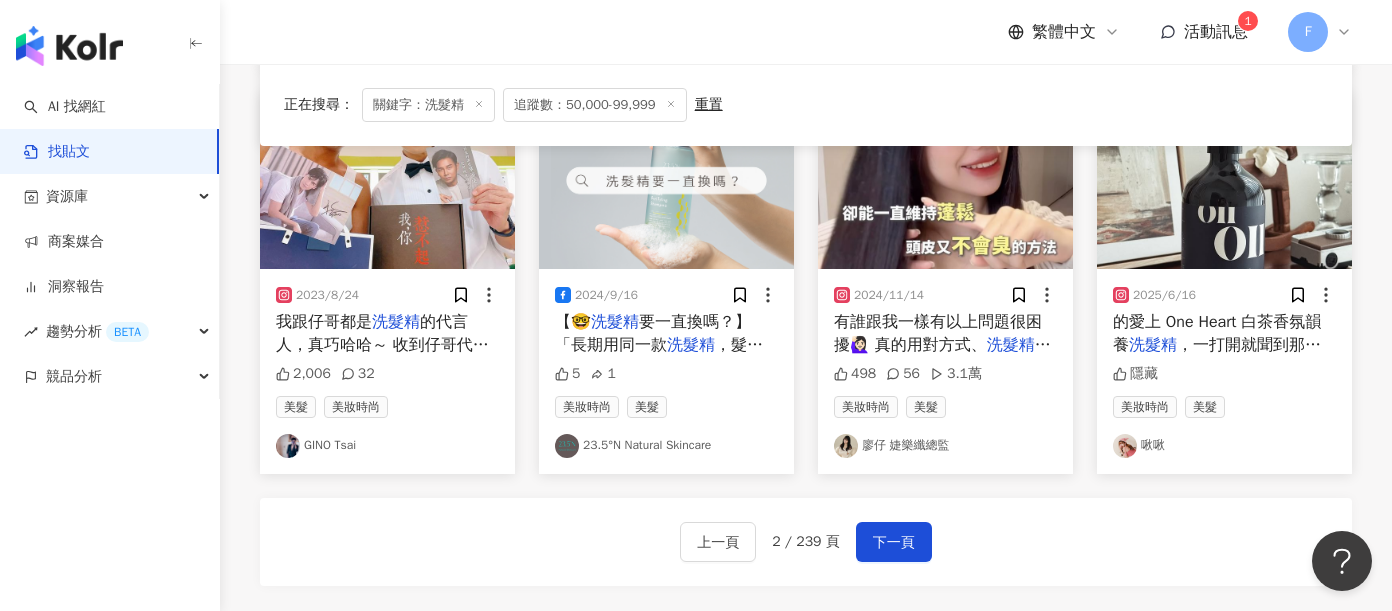 click on "啾啾" at bounding box center (1224, 446) 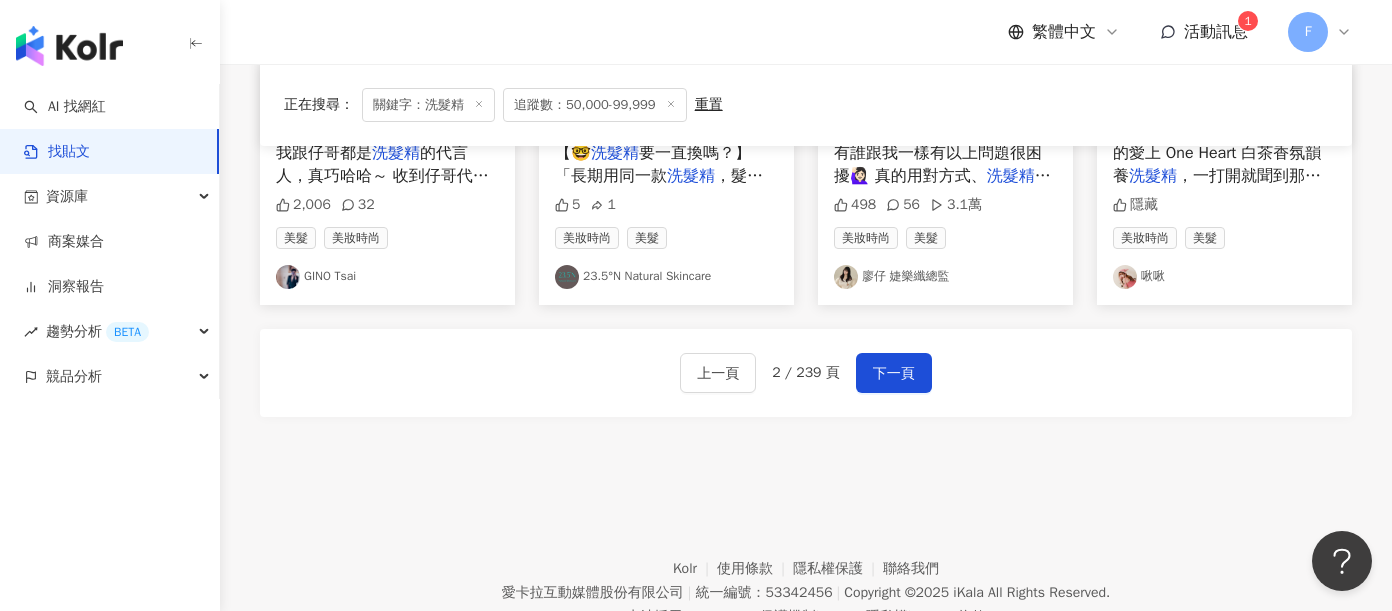 scroll, scrollTop: 1221, scrollLeft: 0, axis: vertical 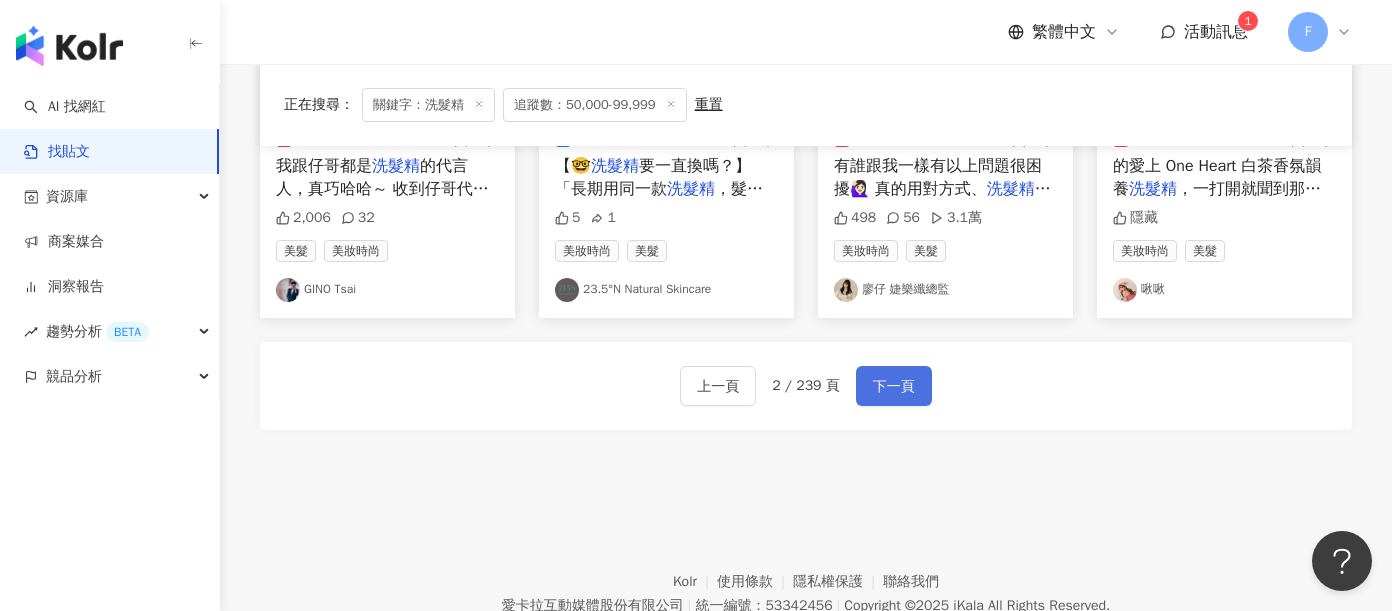 click on "下一頁" at bounding box center (894, 387) 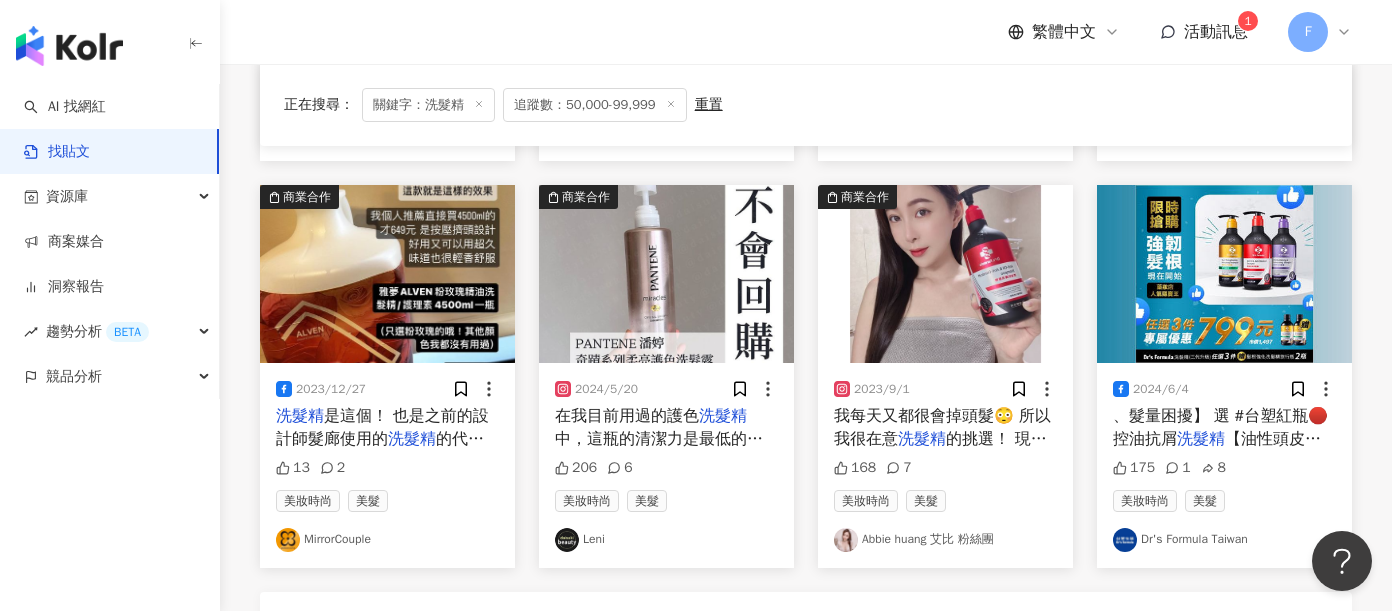 scroll, scrollTop: 974, scrollLeft: 0, axis: vertical 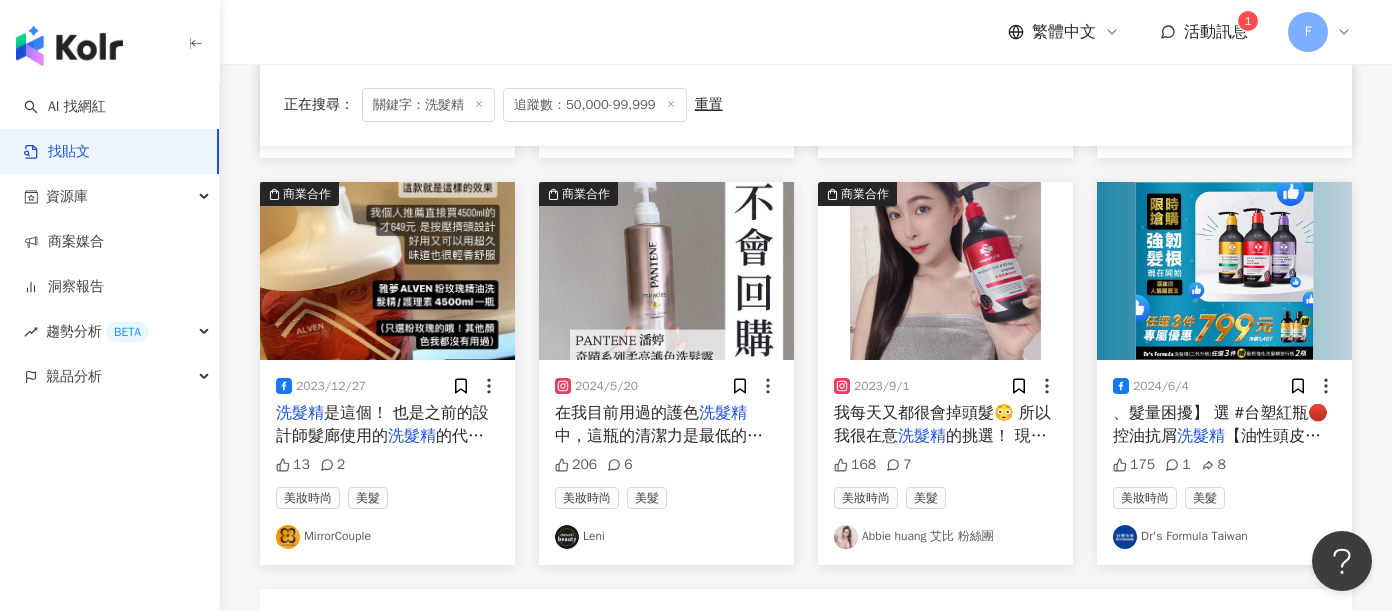 click on "Abbie huang 艾比 粉絲團" at bounding box center [945, 537] 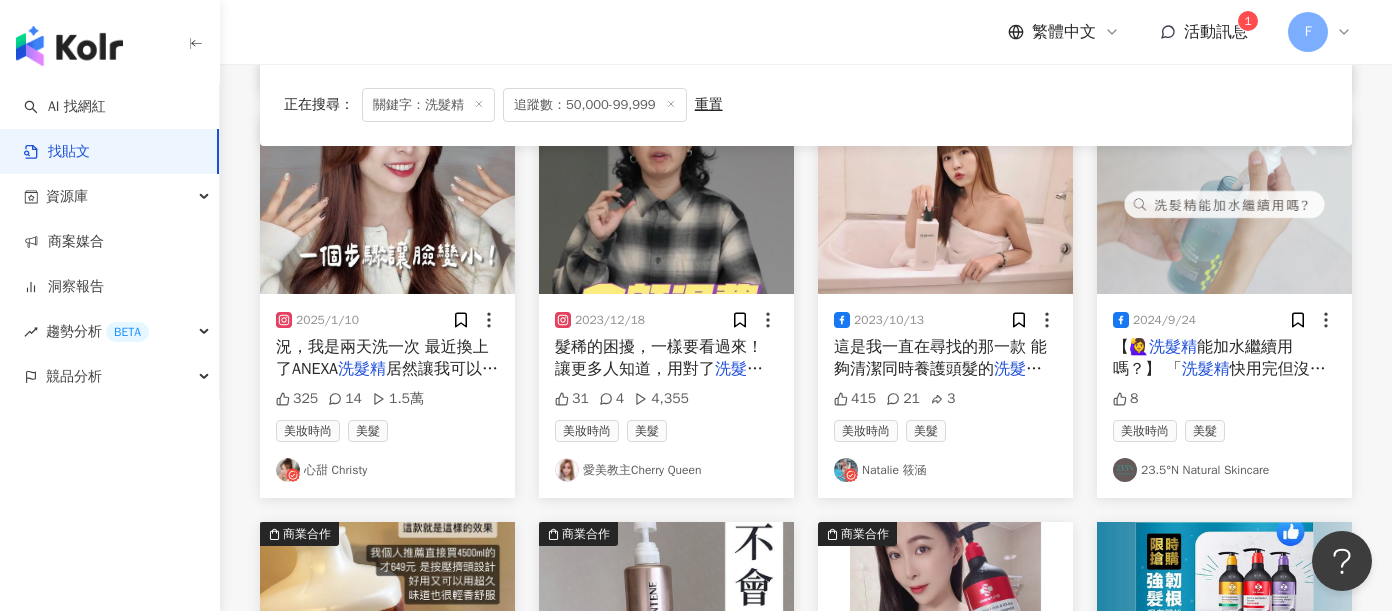 scroll, scrollTop: 635, scrollLeft: 0, axis: vertical 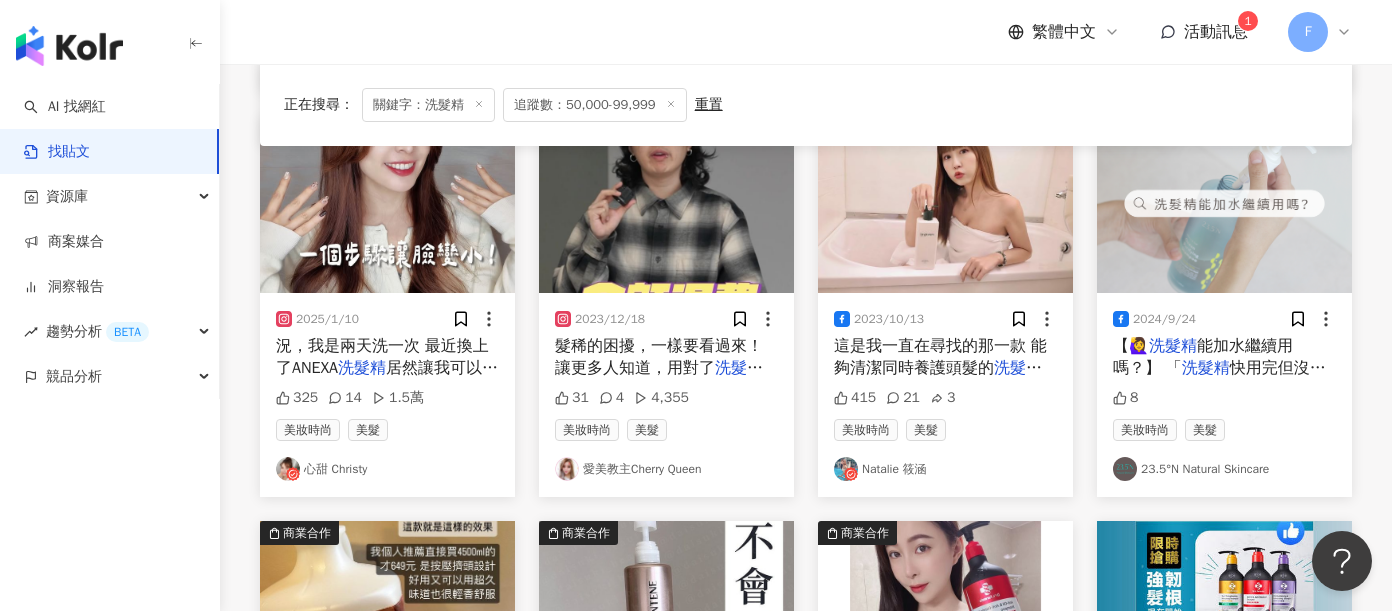 click on "Natalie 筱涵" at bounding box center [945, 469] 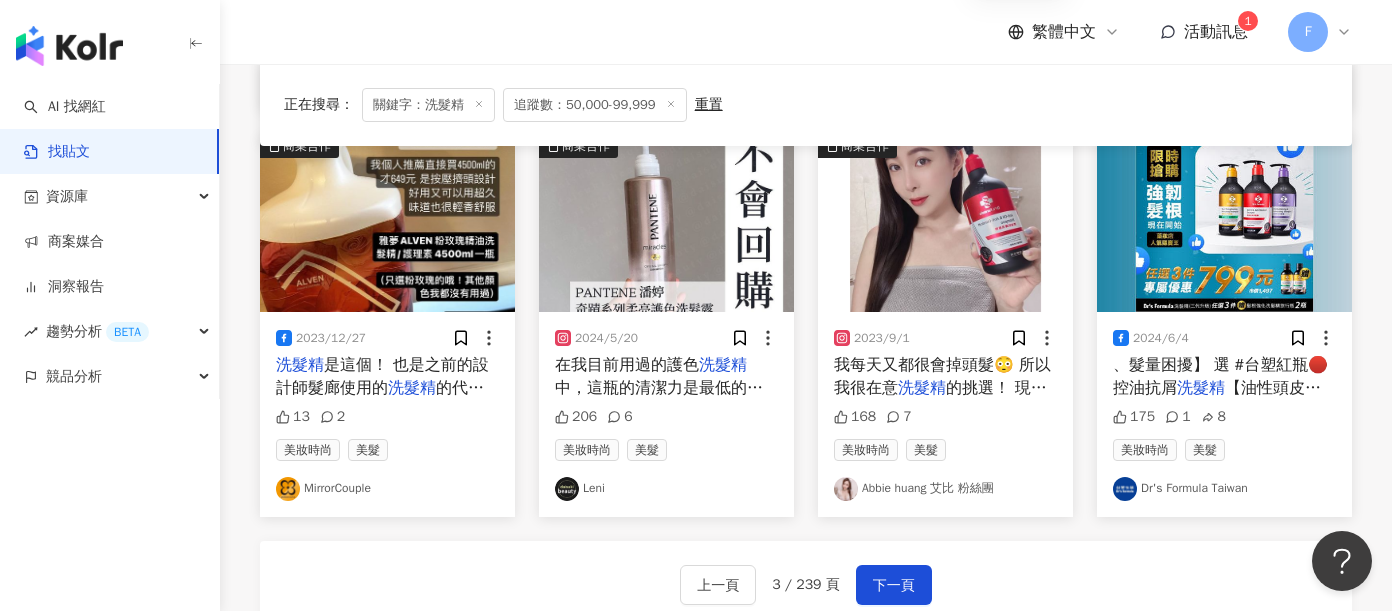 scroll, scrollTop: 1042, scrollLeft: 0, axis: vertical 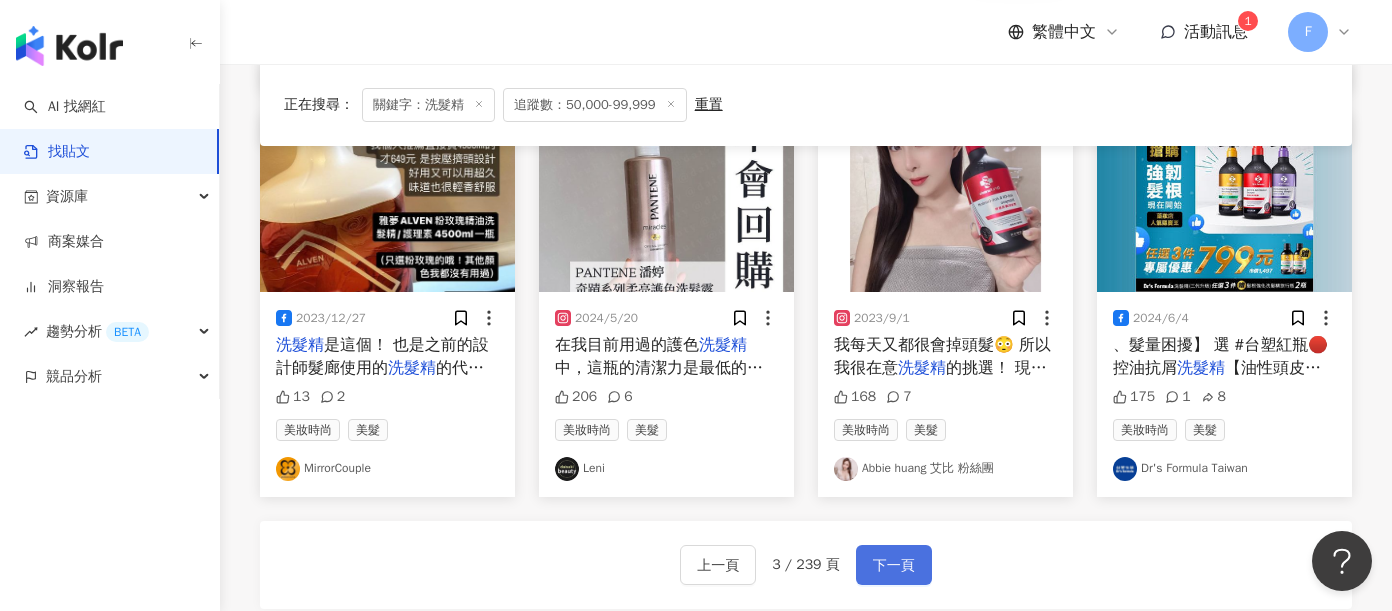 click on "下一頁" at bounding box center (894, 566) 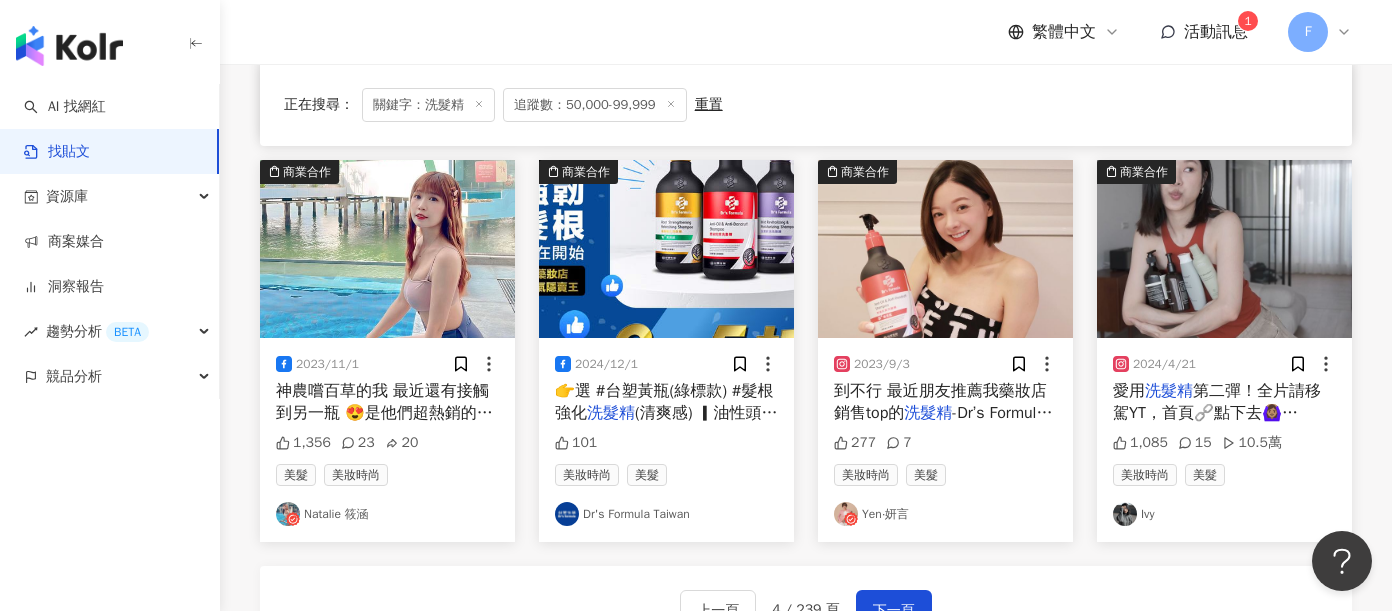 scroll, scrollTop: 1005, scrollLeft: 0, axis: vertical 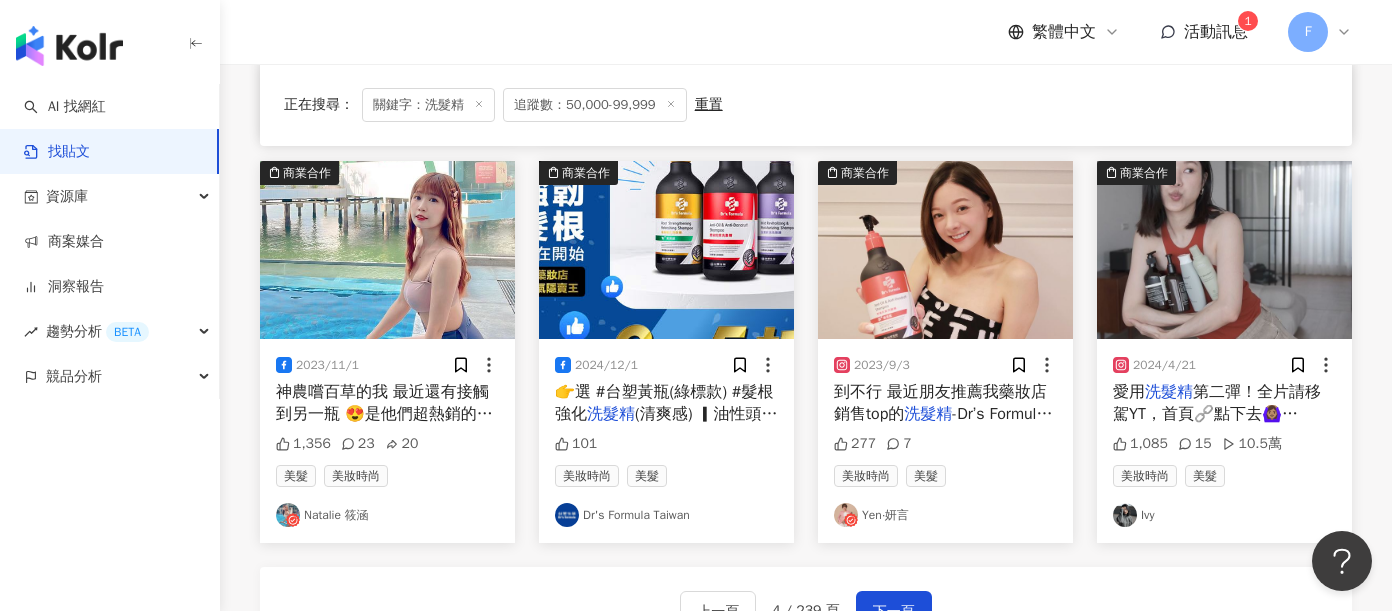 click on "Yen‧妍言" at bounding box center [945, 515] 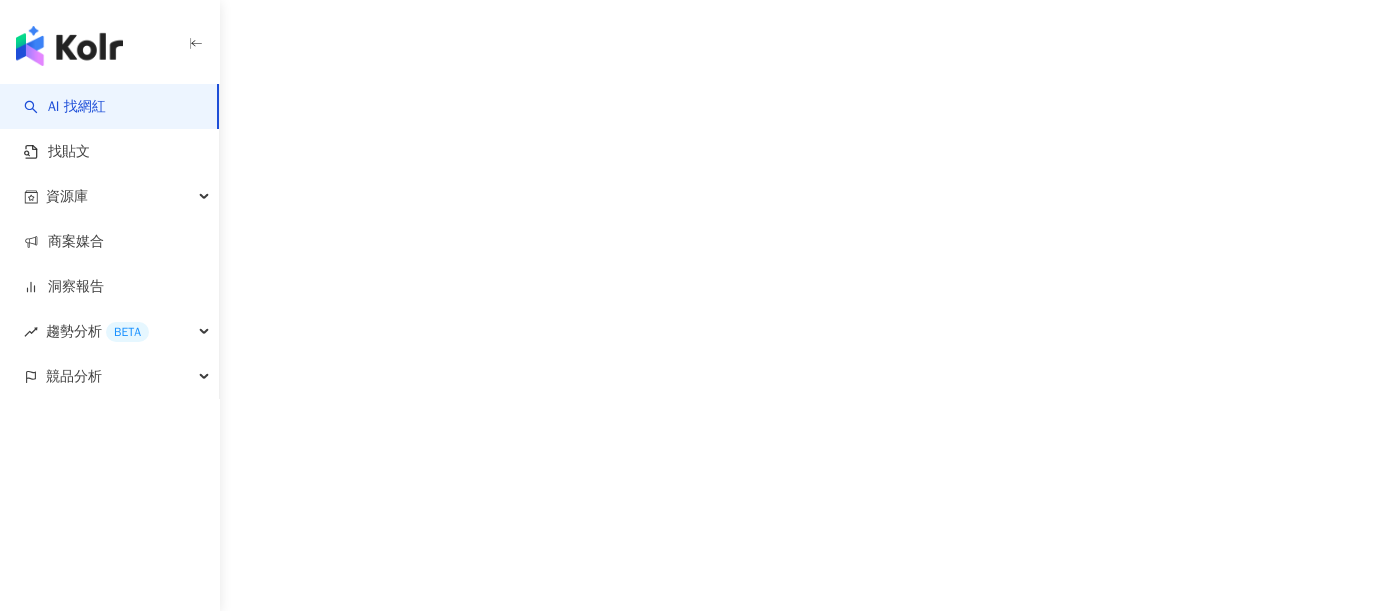 scroll, scrollTop: 0, scrollLeft: 0, axis: both 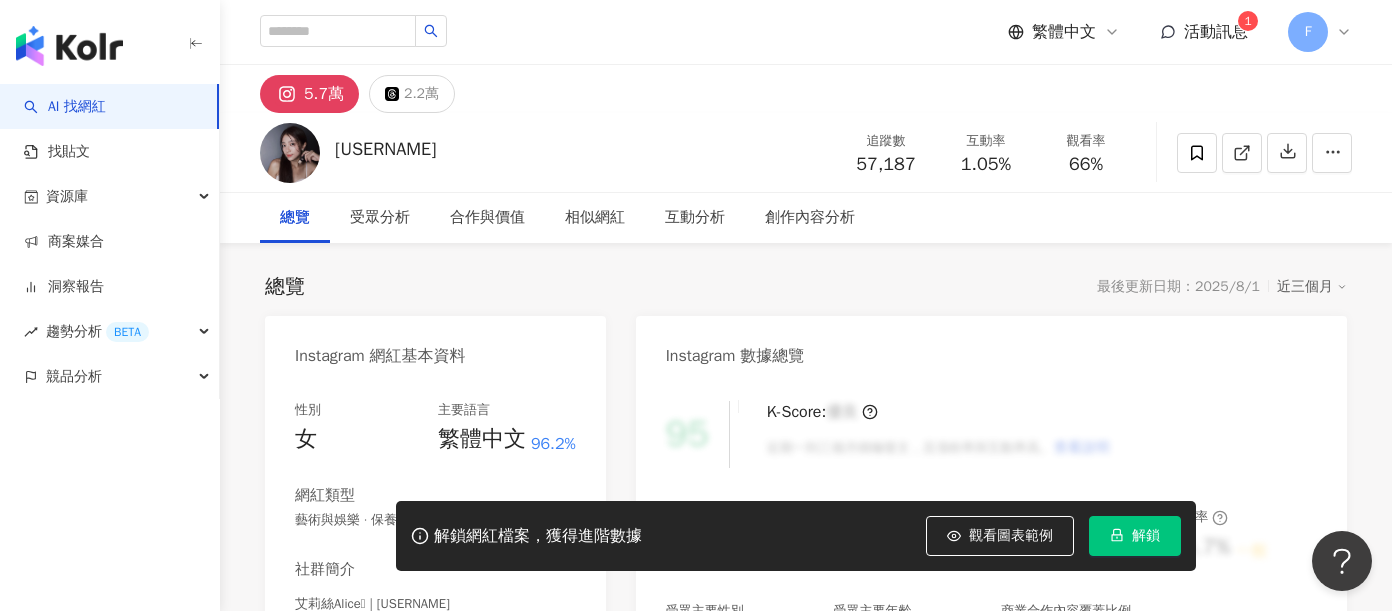 click on "https://www.instagram.com/alice_wu6240/" at bounding box center (438, 639) 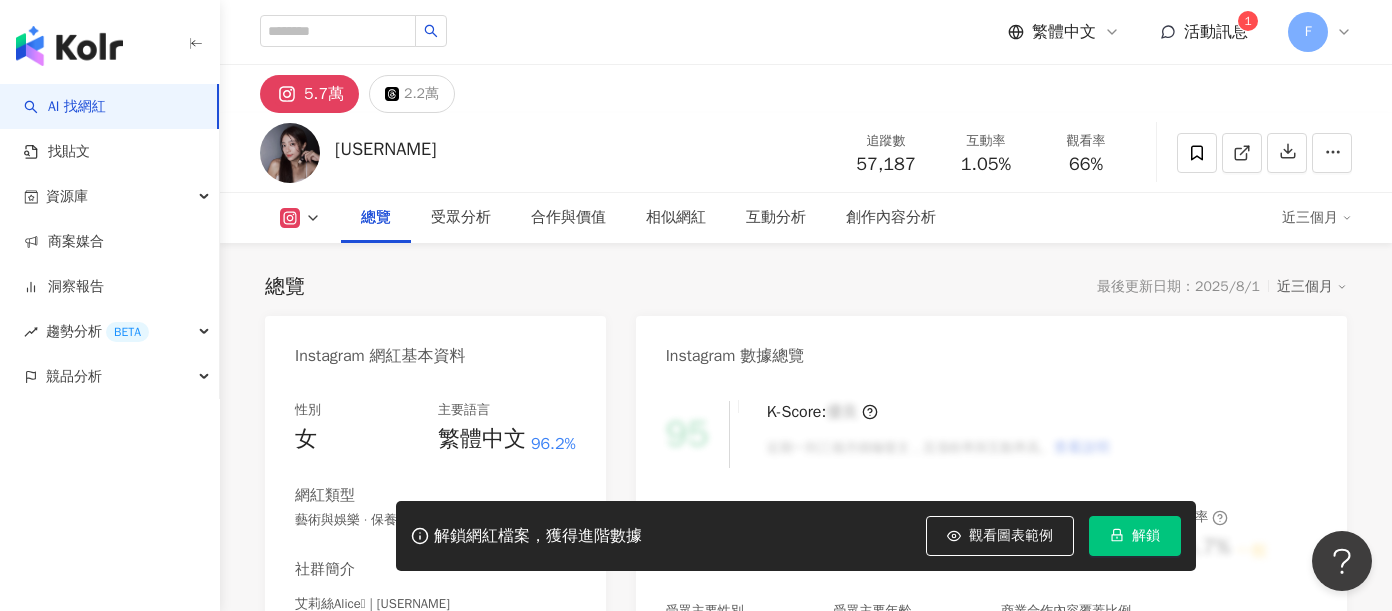 scroll, scrollTop: 367, scrollLeft: 0, axis: vertical 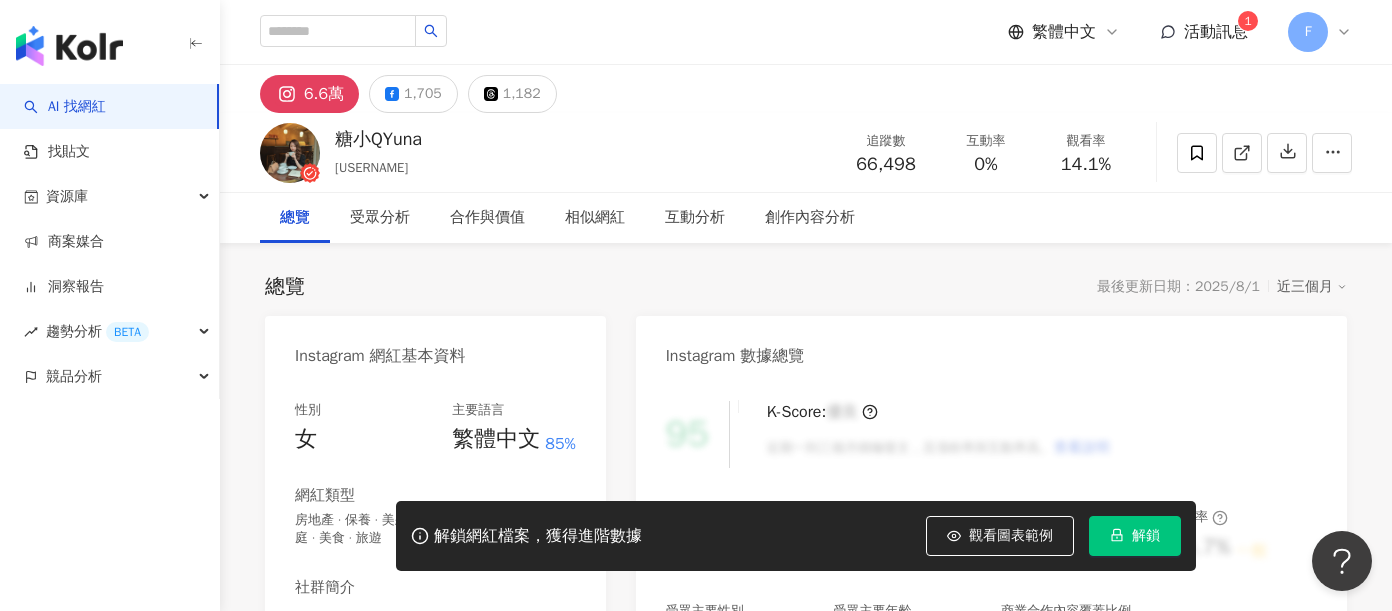 click on "糖🍬Yaffa｜網紅經濟｜蘋果樂園-直播招募/部落客/短影片 | cue_cue3 https://www.instagram.com/cue_cue3/" at bounding box center (435, 671) 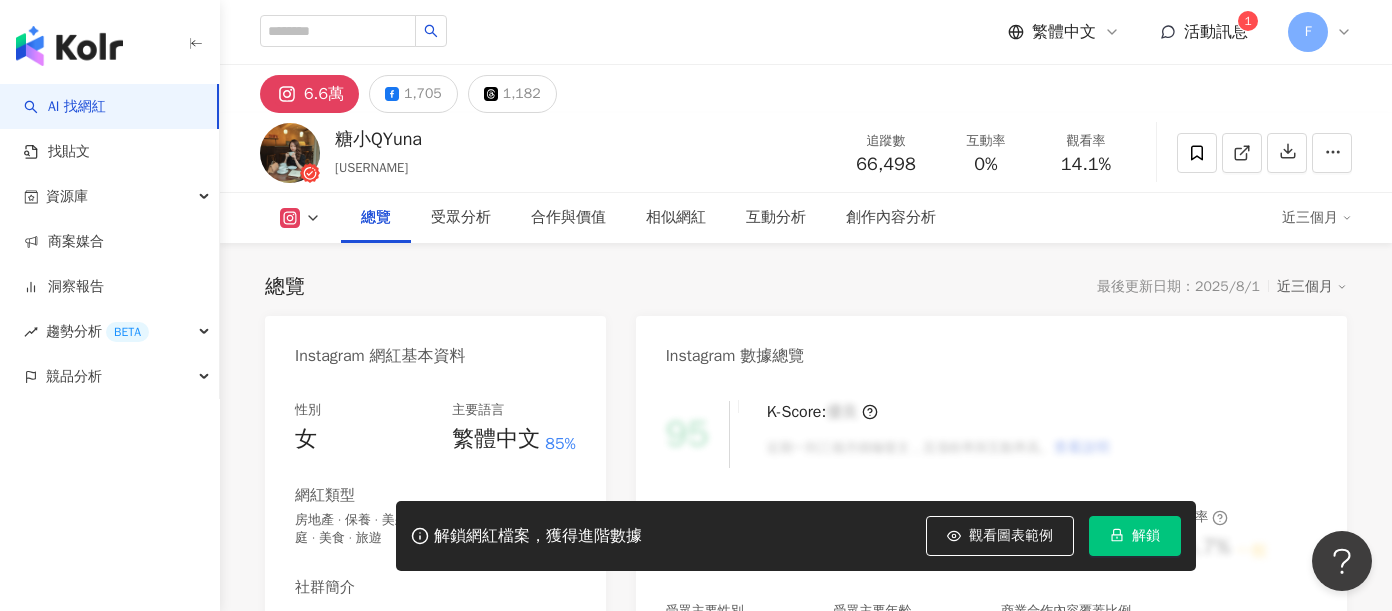 click on "https://www.instagram.com/cue_cue3/" at bounding box center [435, 657] 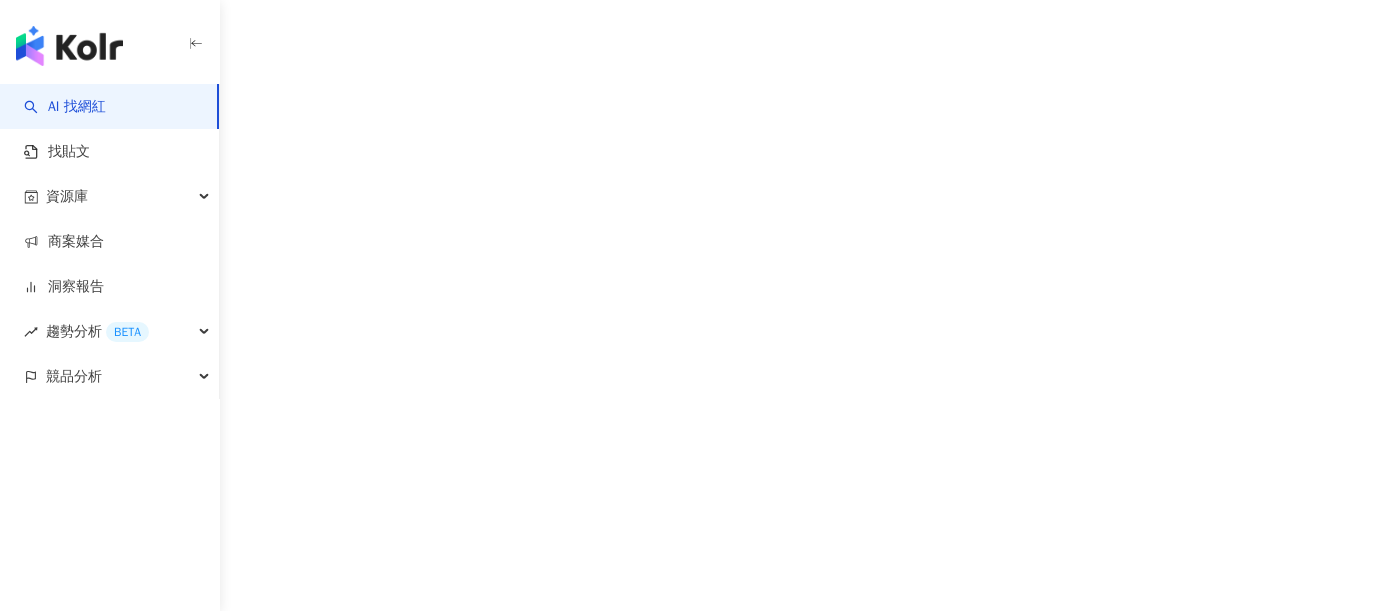 scroll, scrollTop: 0, scrollLeft: 0, axis: both 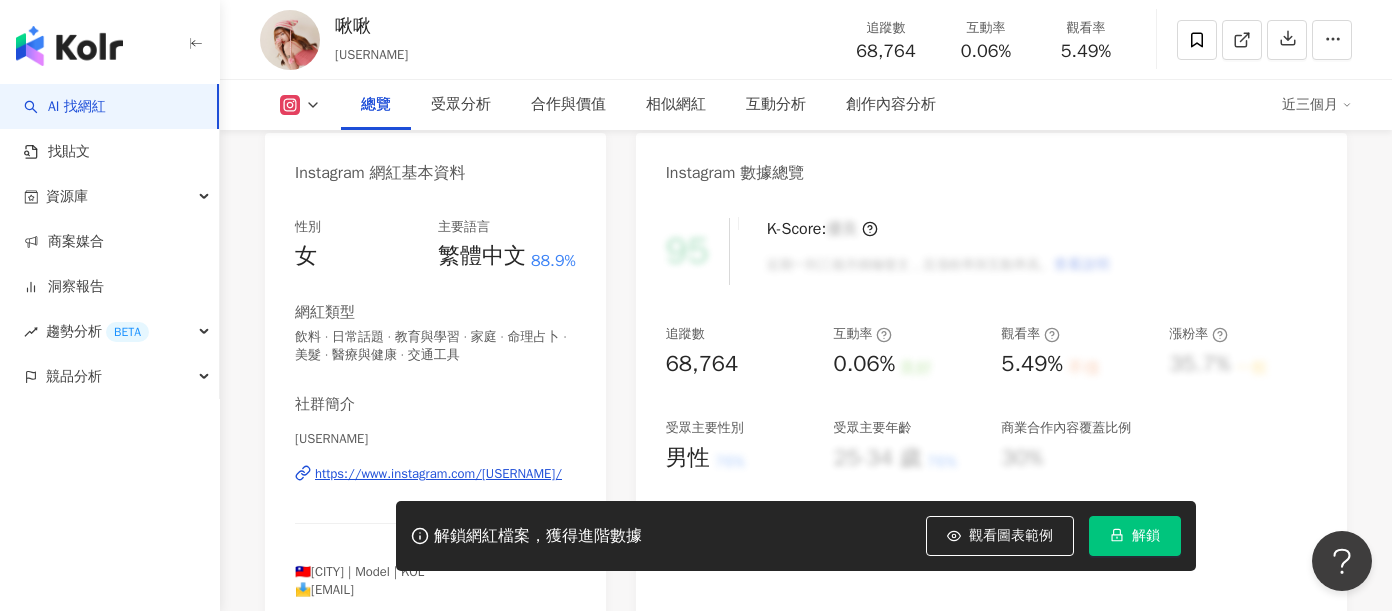 click on "https://www.instagram.com/cys.1219/" at bounding box center [438, 474] 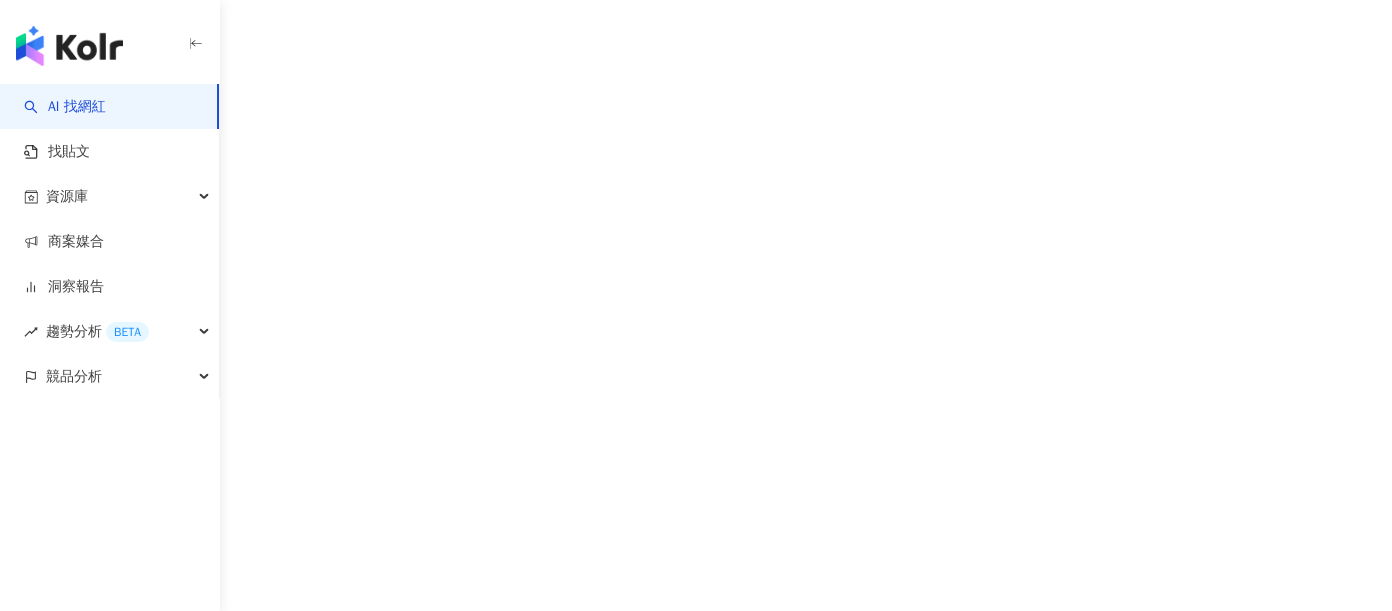 scroll, scrollTop: 0, scrollLeft: 0, axis: both 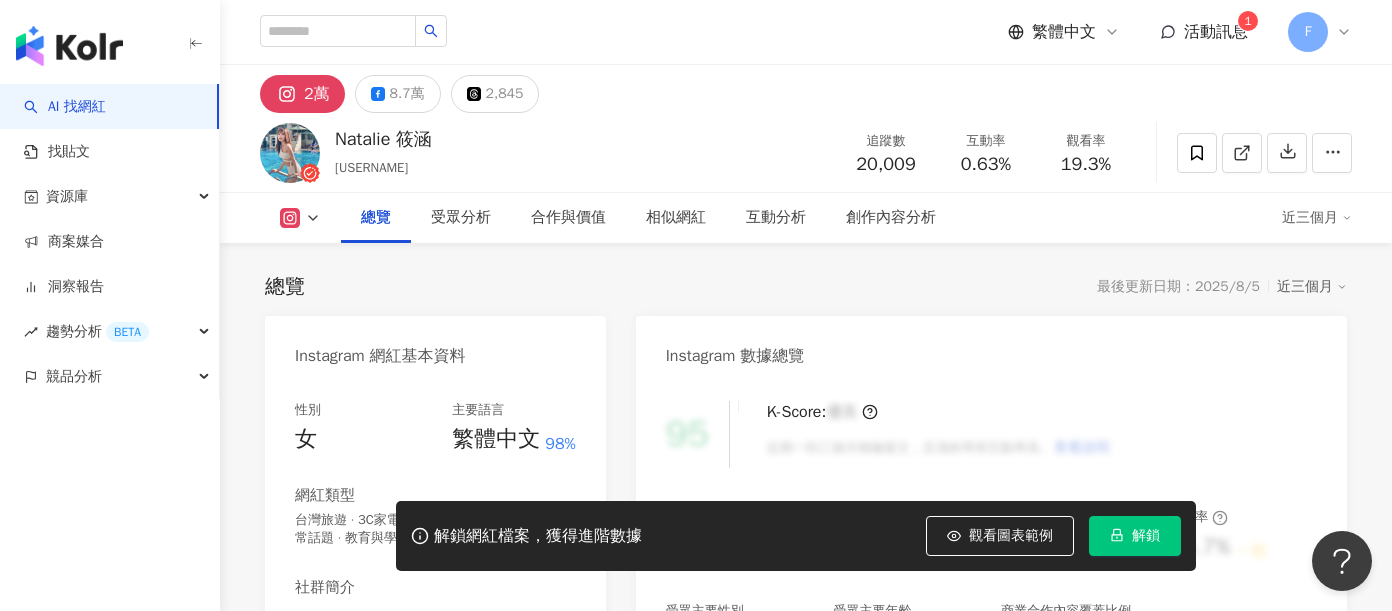 click on "https://www.instagram.com/nataliechou0123/" at bounding box center [438, 657] 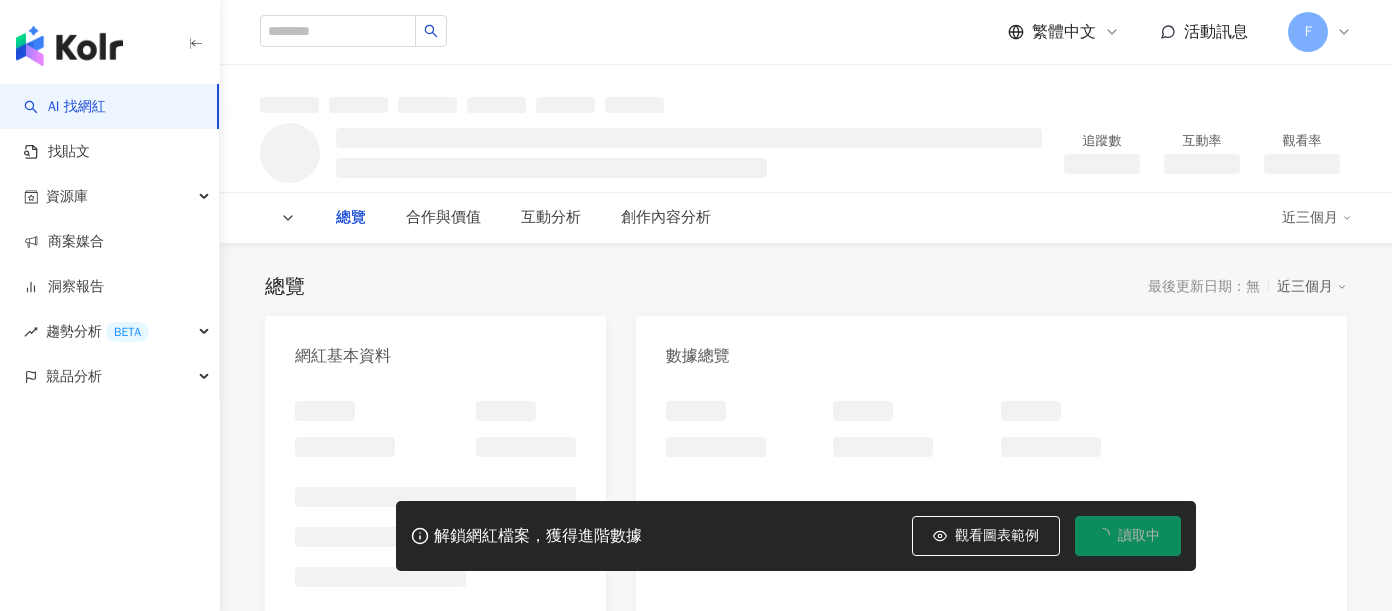 scroll, scrollTop: 0, scrollLeft: 0, axis: both 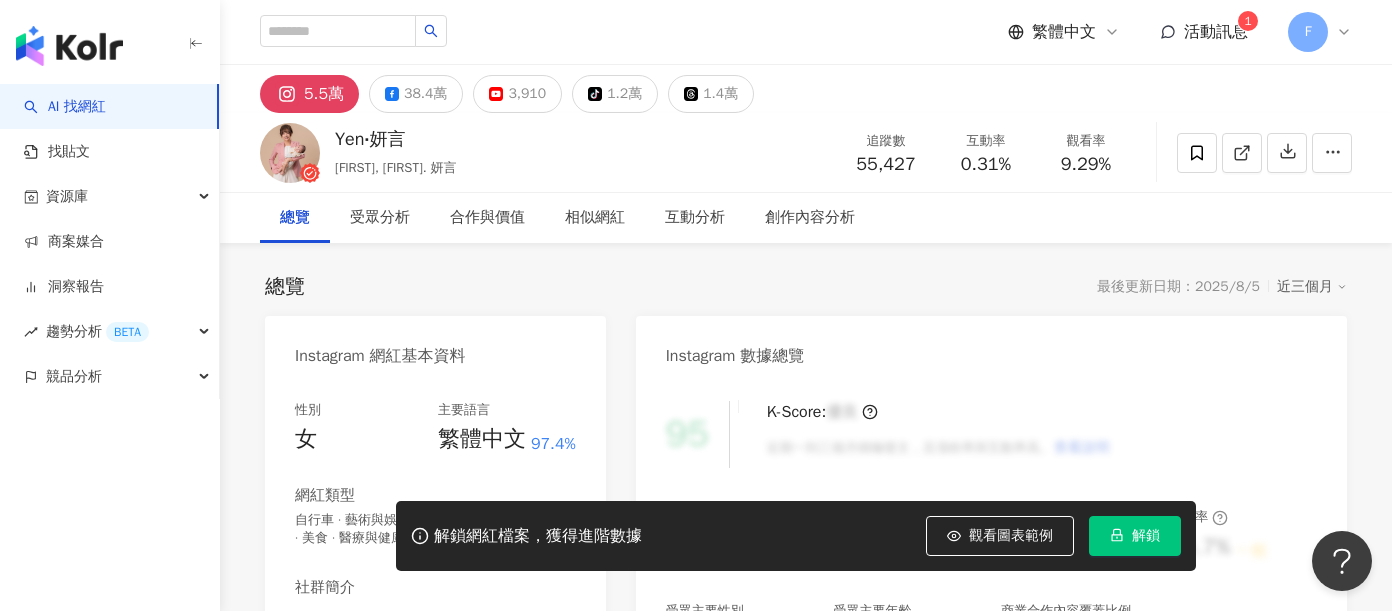 click on "https://www.instagram.com/[USERNAME]" at bounding box center (435, 657) 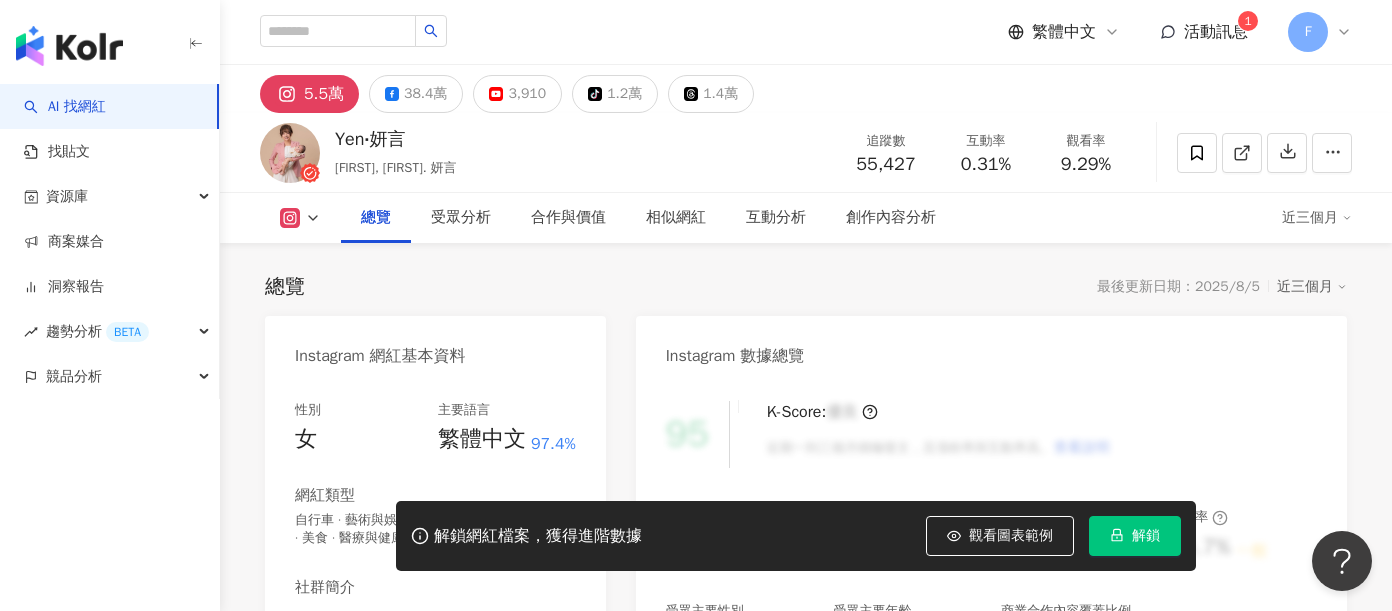 scroll, scrollTop: 205, scrollLeft: 0, axis: vertical 